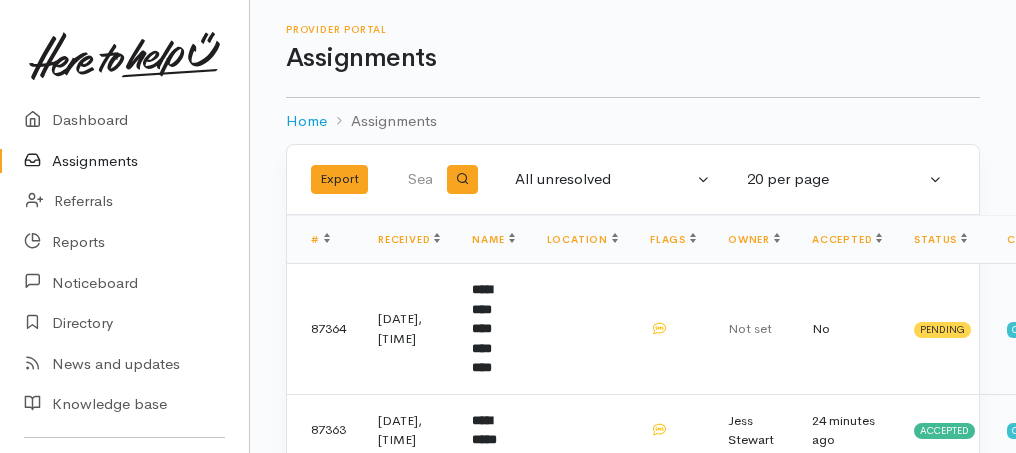 scroll, scrollTop: 0, scrollLeft: 0, axis: both 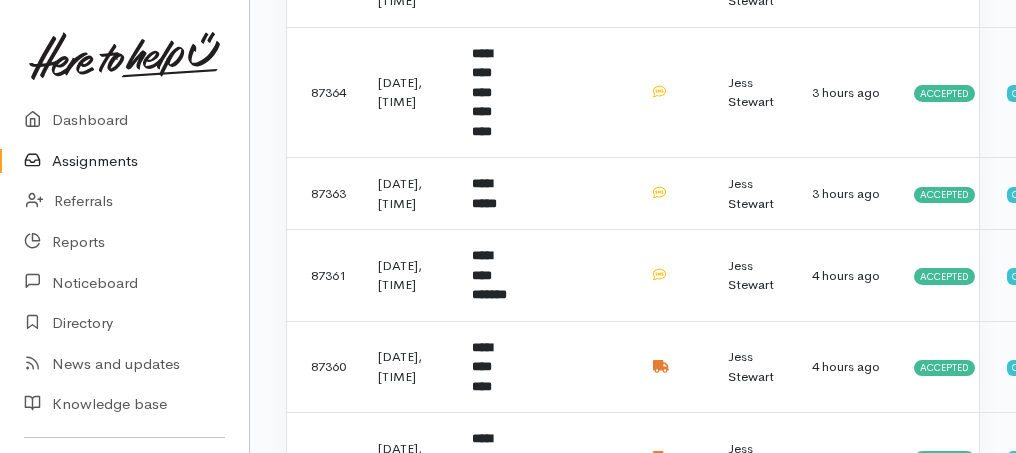 click on "**********" at bounding box center (489, 275) 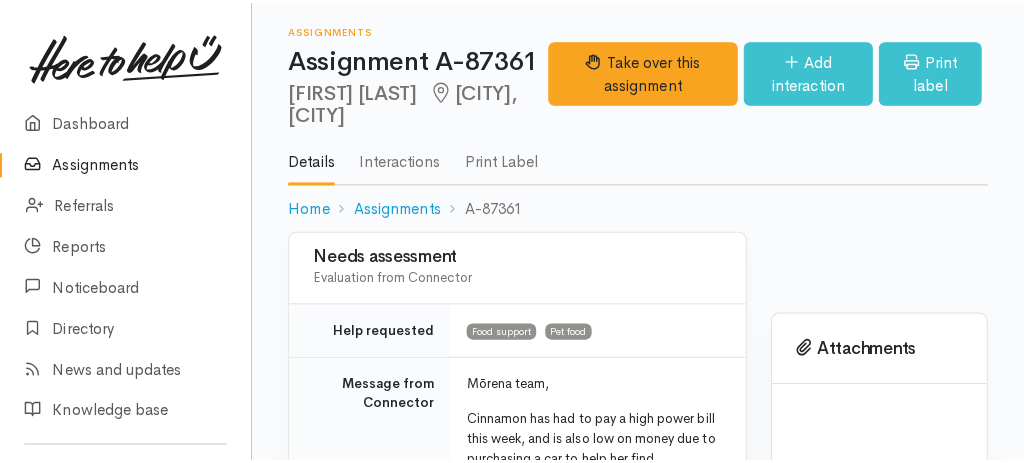 scroll, scrollTop: 0, scrollLeft: 0, axis: both 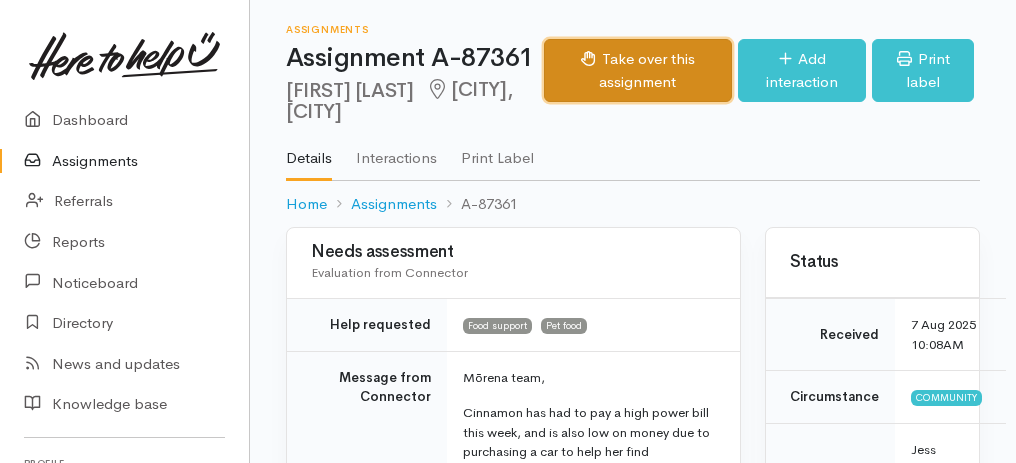 click on "Take over this assignment" at bounding box center [638, 70] 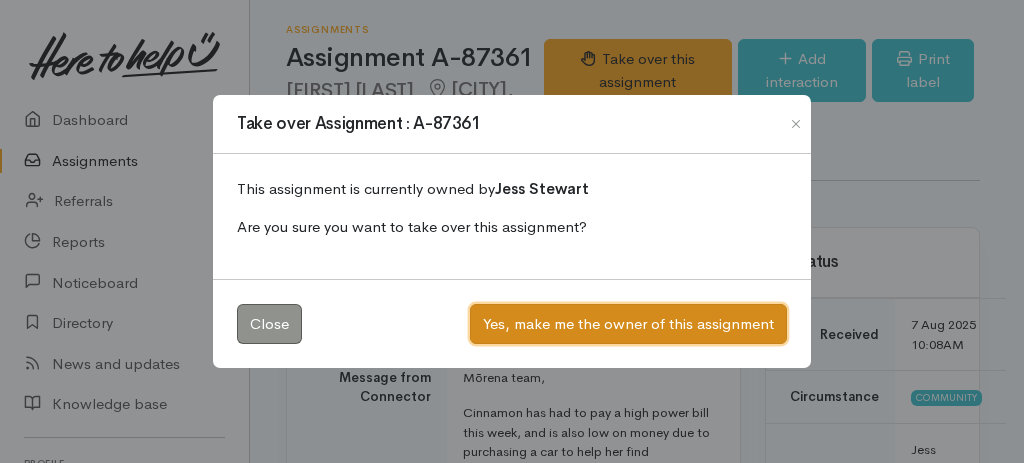 click on "Yes, make me the owner of this assignment" at bounding box center (628, 324) 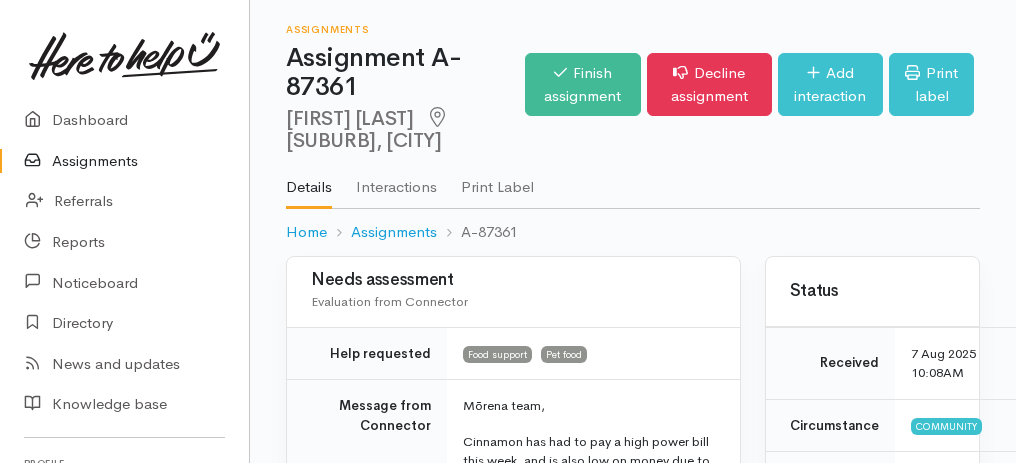 scroll, scrollTop: 0, scrollLeft: 0, axis: both 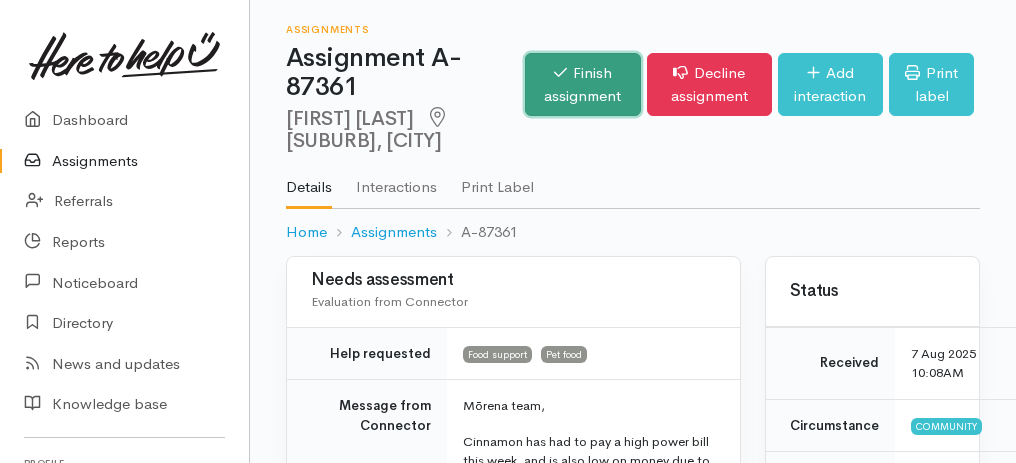 click 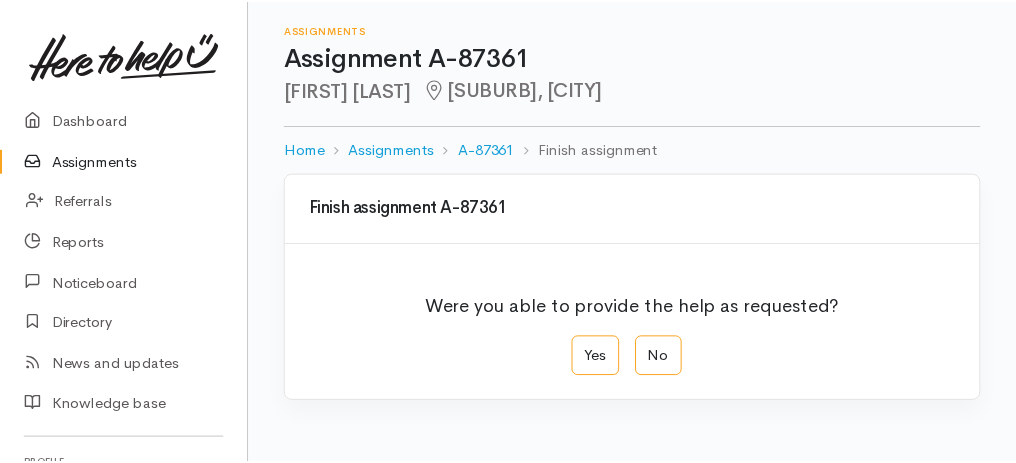 scroll, scrollTop: 0, scrollLeft: 0, axis: both 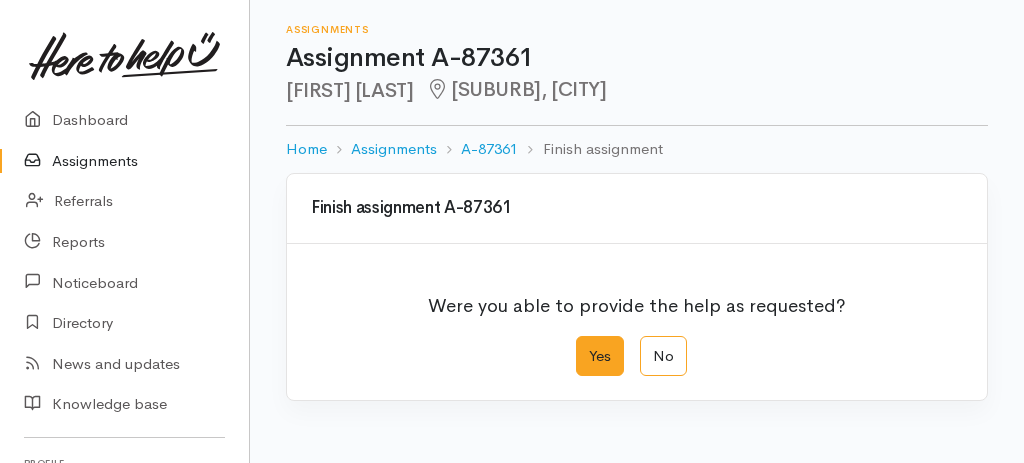 click on "Yes" at bounding box center [600, 356] 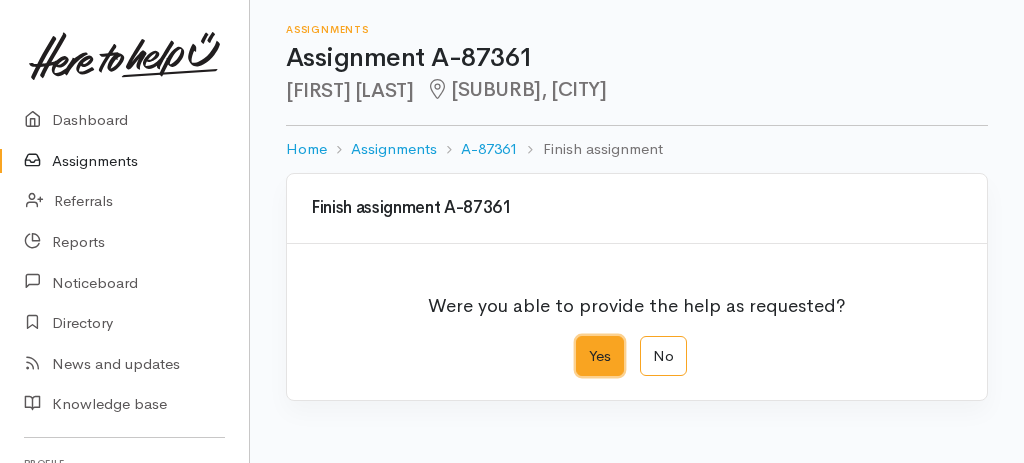 click on "Yes" at bounding box center (582, 342) 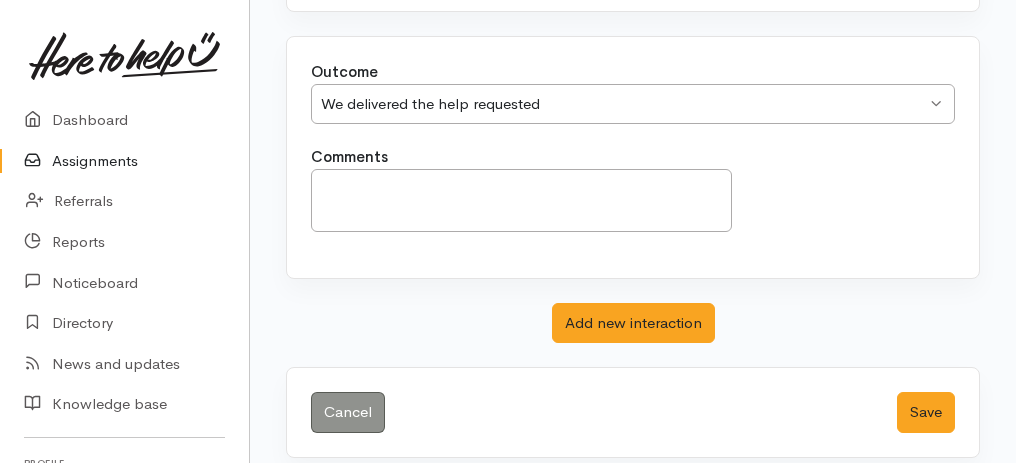 scroll, scrollTop: 398, scrollLeft: 0, axis: vertical 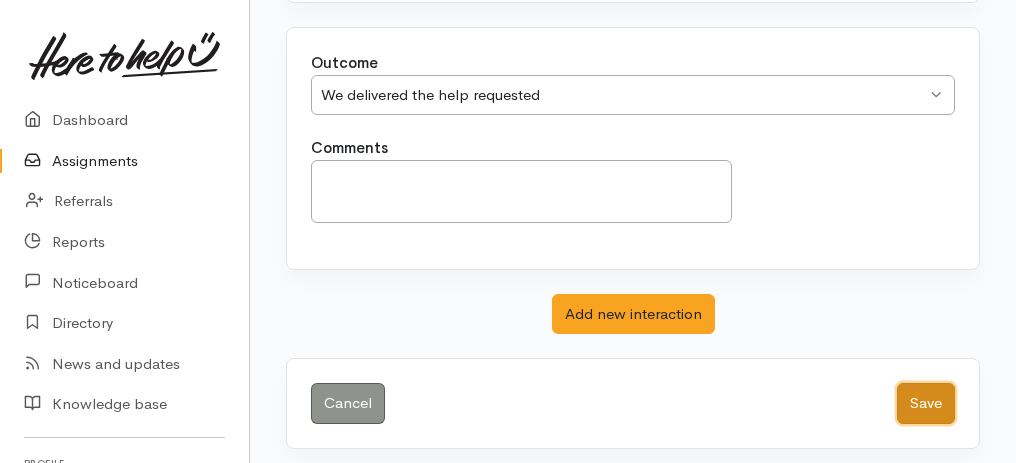 click on "Save" at bounding box center (926, 403) 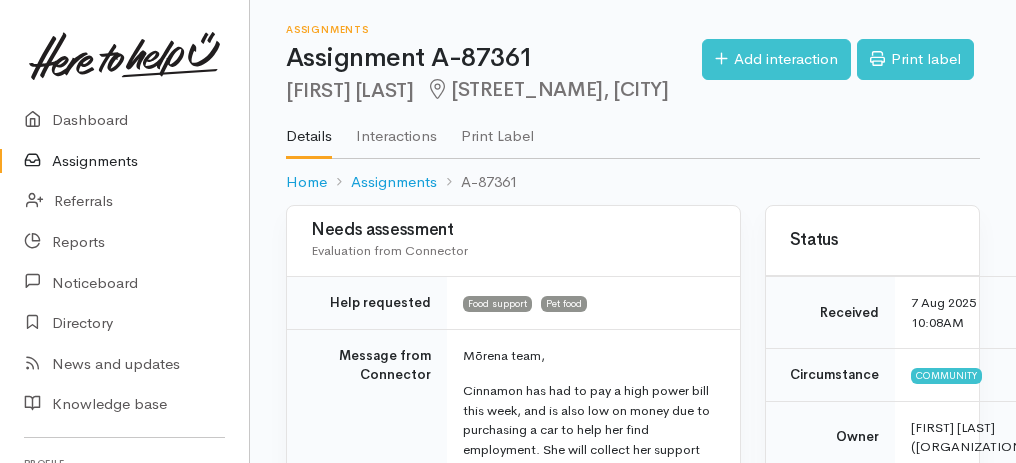 scroll, scrollTop: 0, scrollLeft: 0, axis: both 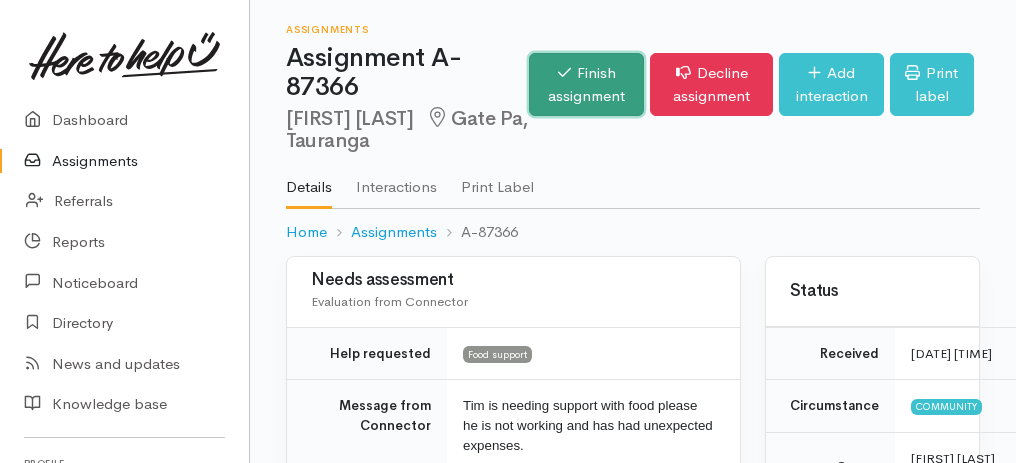 click on "Finish assignment" at bounding box center (586, 84) 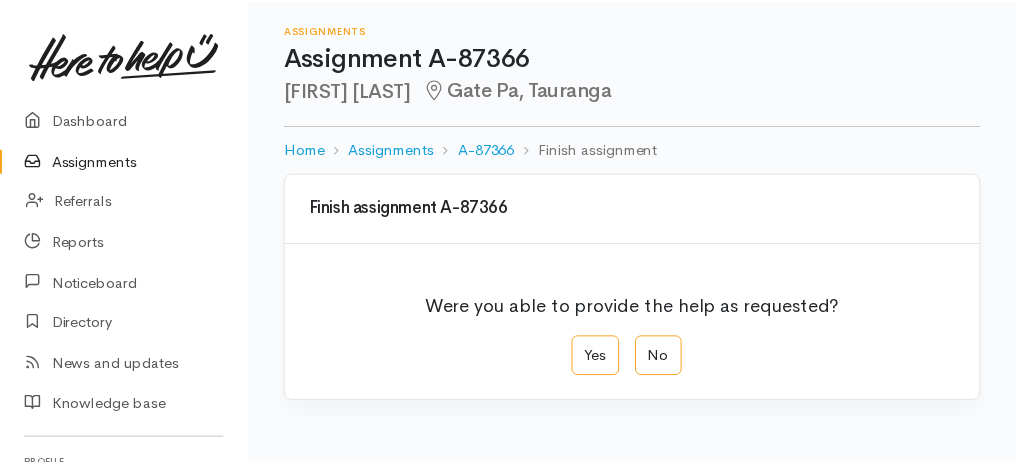 scroll, scrollTop: 0, scrollLeft: 0, axis: both 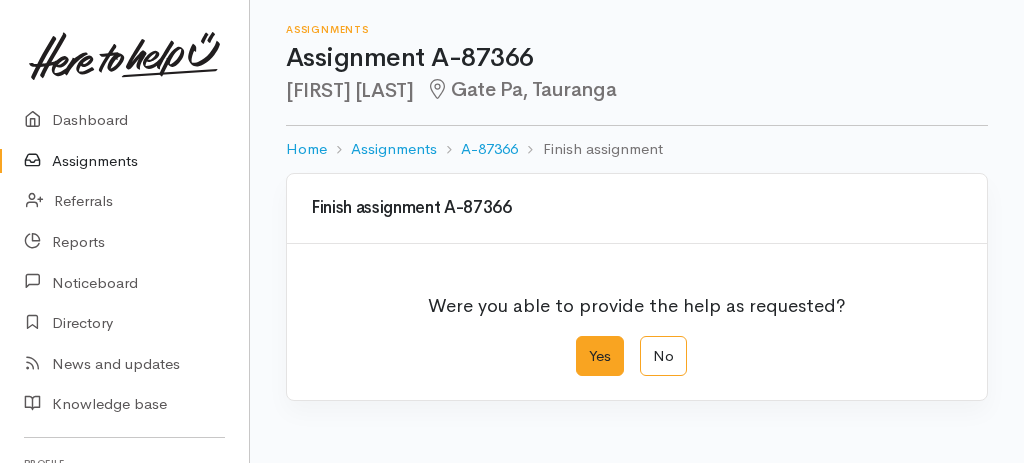 click on "Yes" at bounding box center [600, 356] 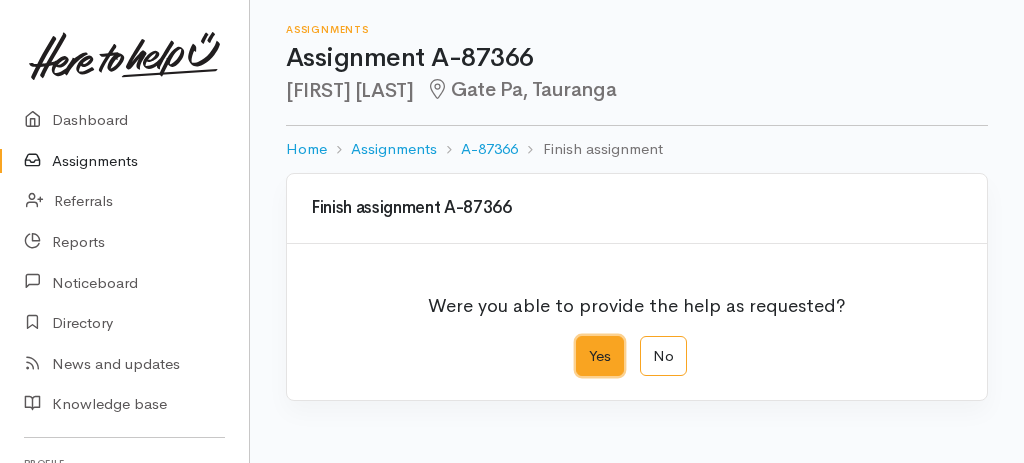 click on "Yes" at bounding box center (582, 342) 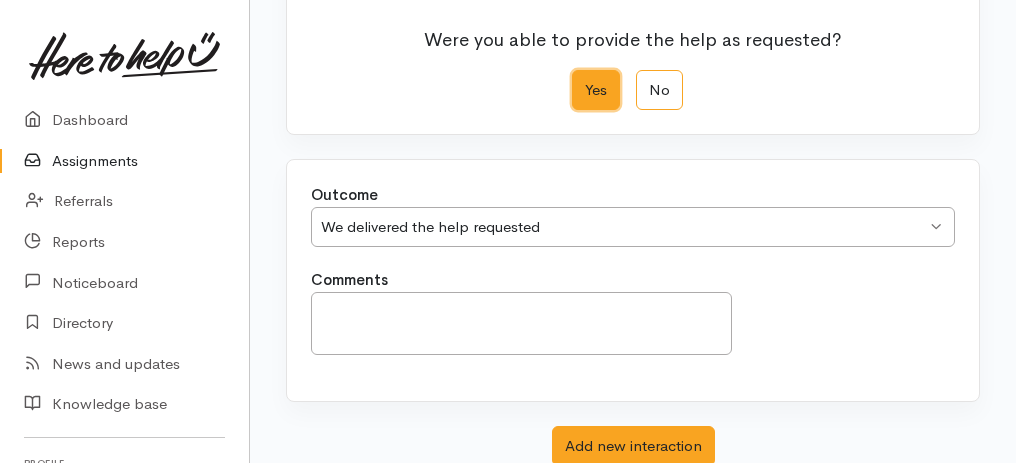scroll, scrollTop: 398, scrollLeft: 0, axis: vertical 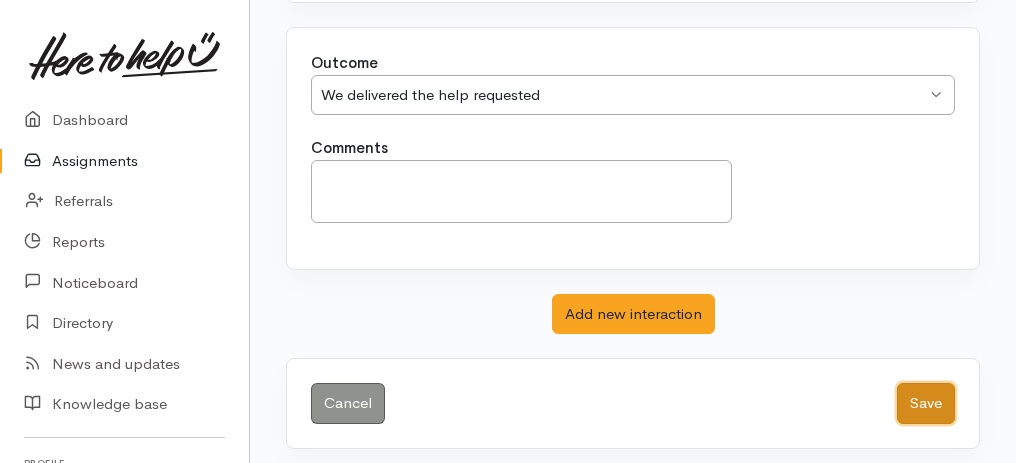 click on "Save" at bounding box center [926, 403] 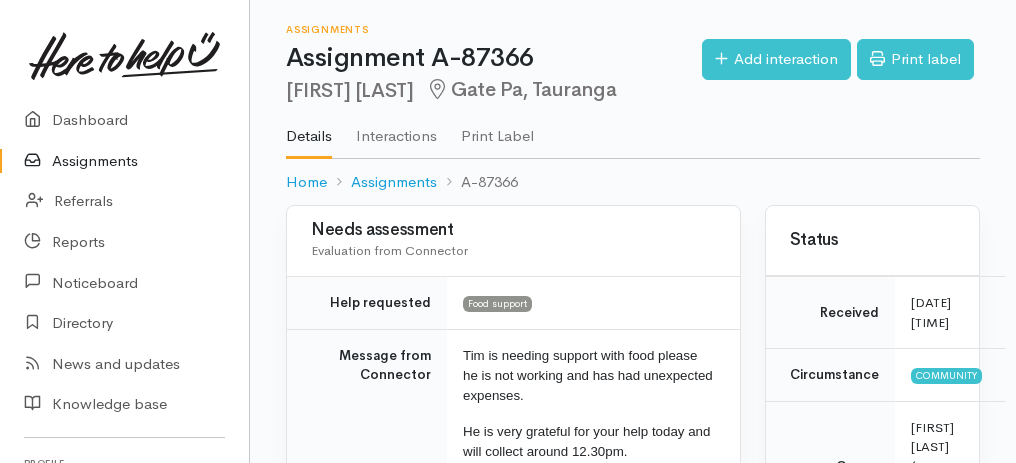 scroll, scrollTop: 0, scrollLeft: 0, axis: both 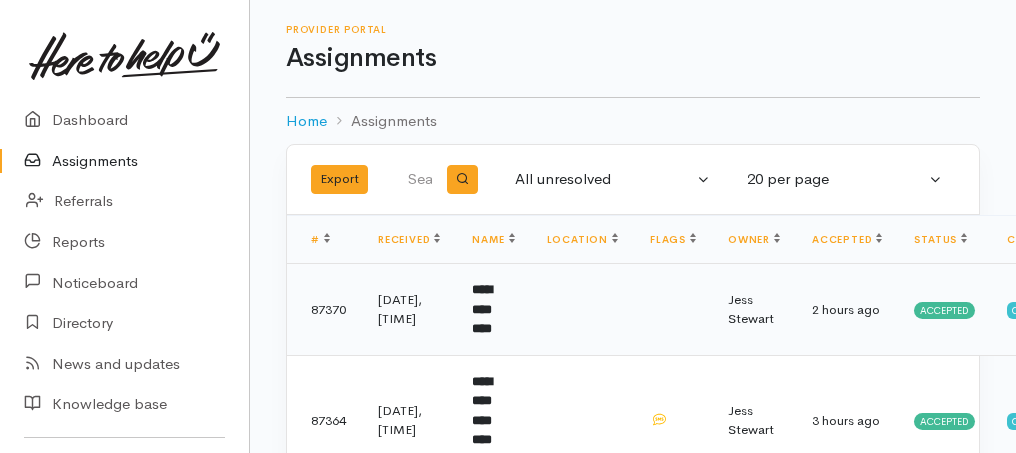 click on "**********" at bounding box center (482, 309) 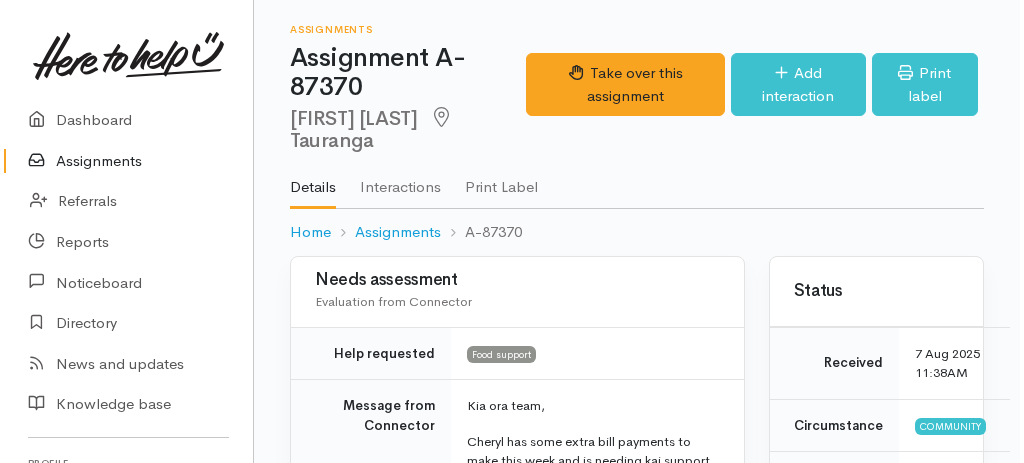 scroll, scrollTop: 0, scrollLeft: 0, axis: both 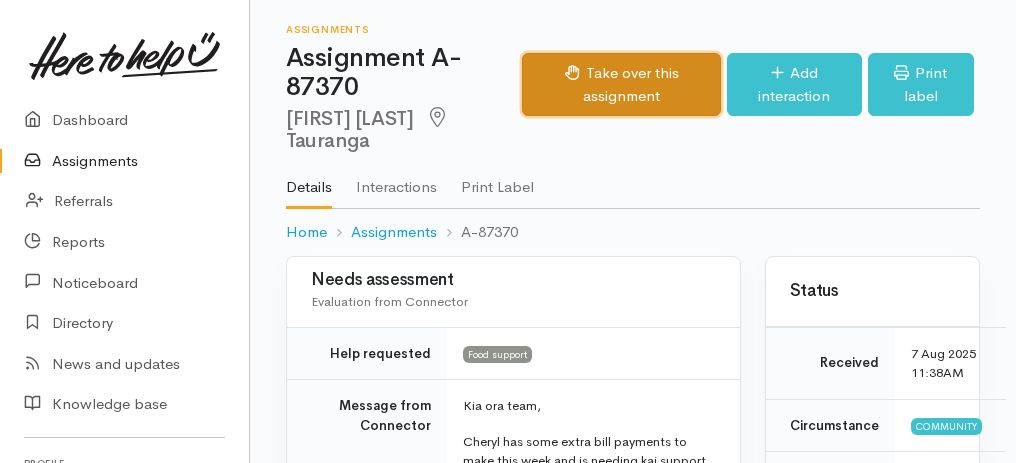 click on "Take over this assignment" at bounding box center [621, 84] 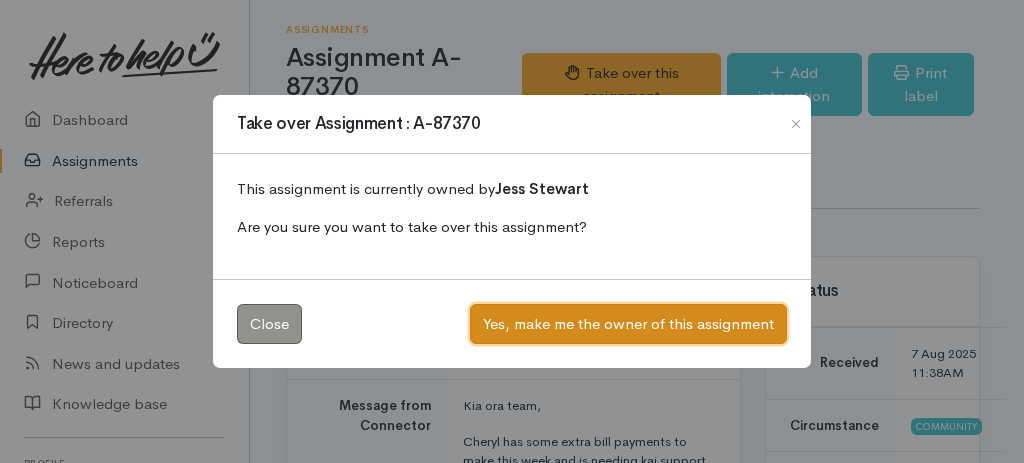 click on "Yes, make me the owner of this assignment" at bounding box center (628, 324) 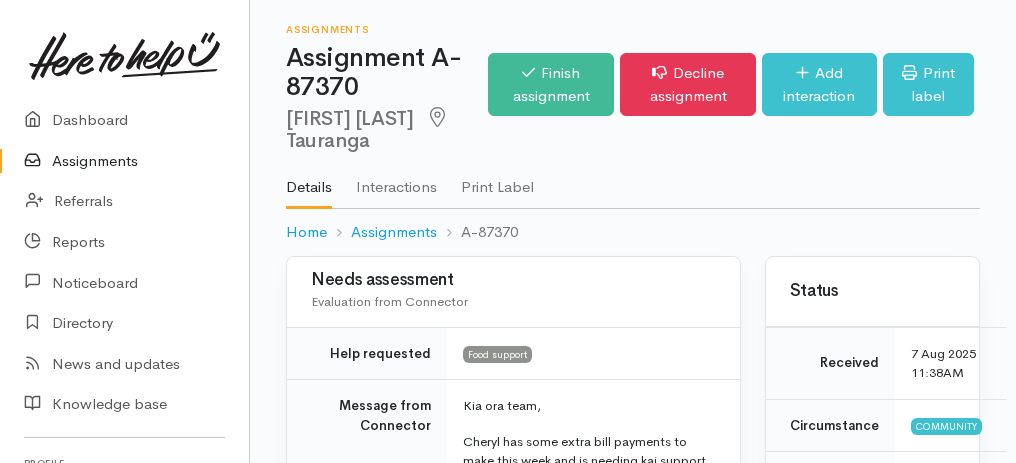 scroll, scrollTop: 0, scrollLeft: 0, axis: both 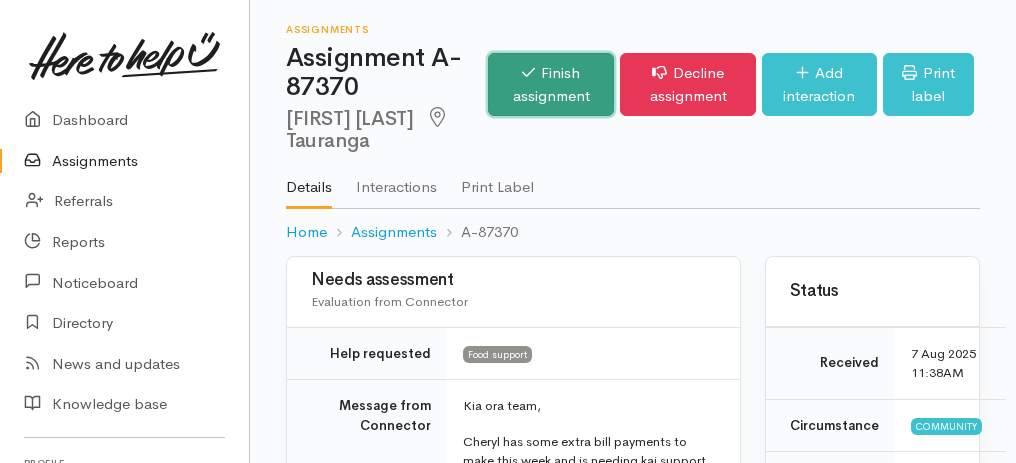 click on "Finish assignment" at bounding box center [551, 84] 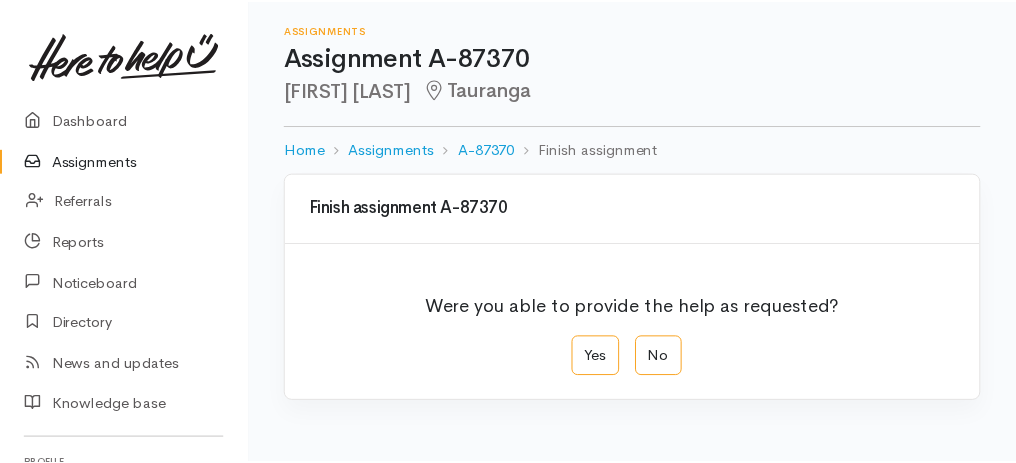scroll, scrollTop: 0, scrollLeft: 0, axis: both 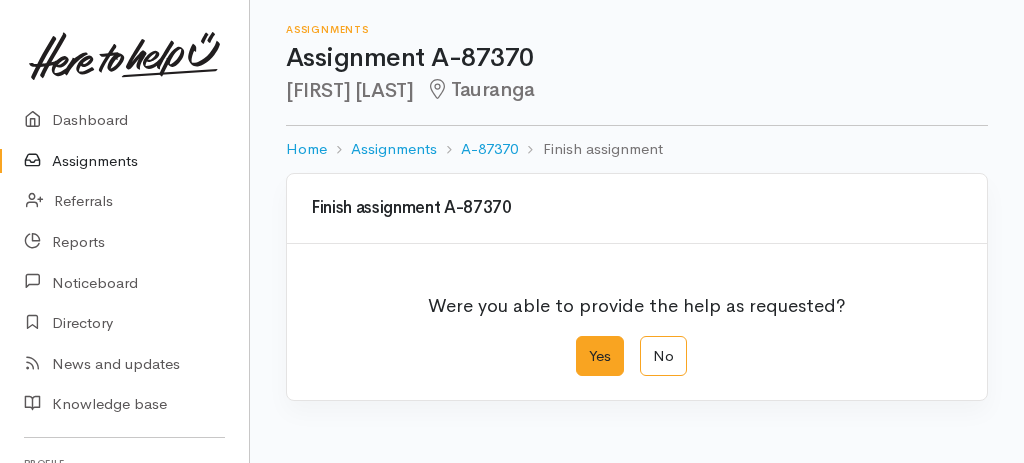 click on "Yes" at bounding box center [600, 356] 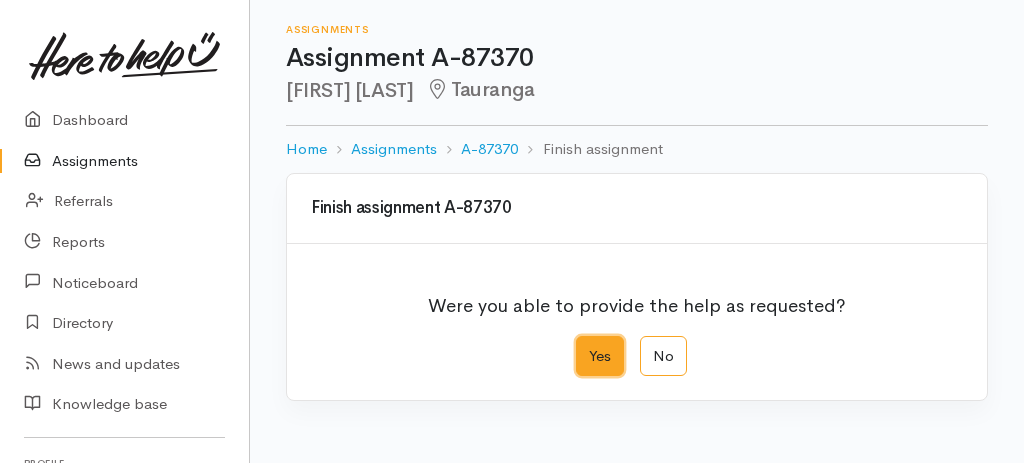 click on "Yes" at bounding box center (582, 342) 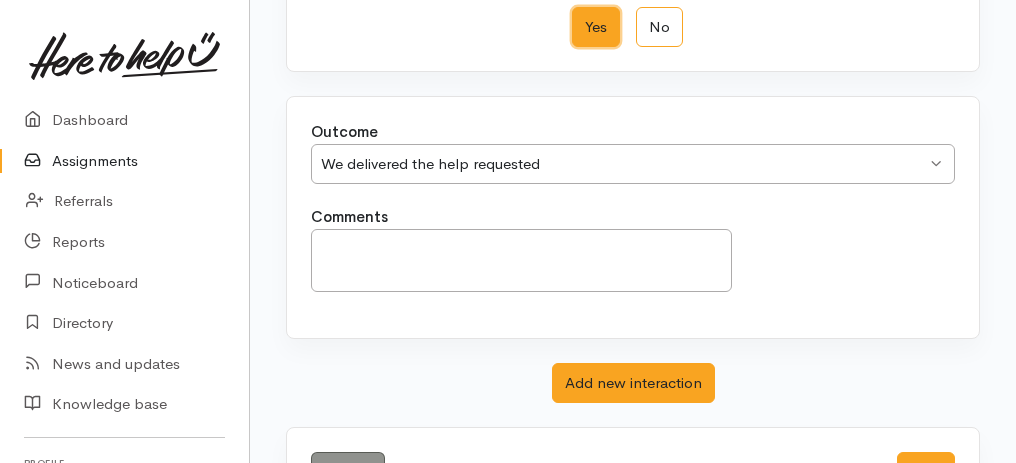 scroll, scrollTop: 398, scrollLeft: 0, axis: vertical 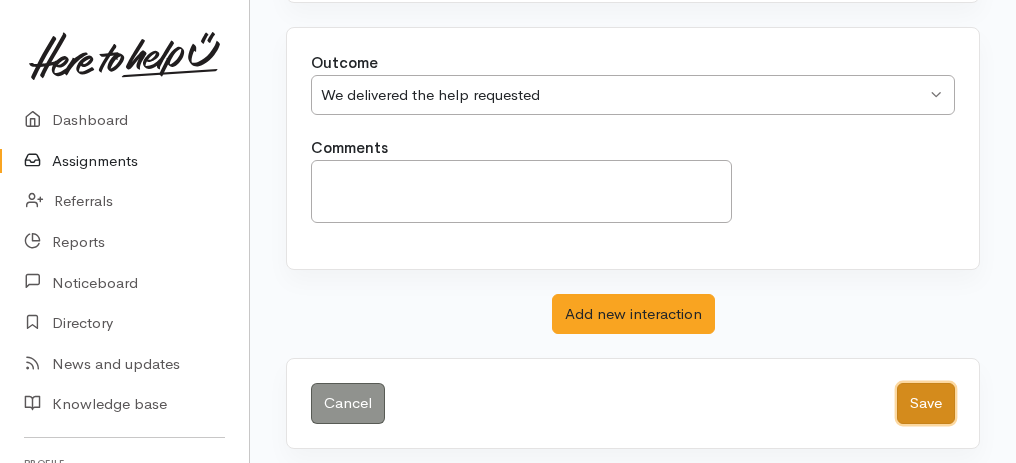 click on "Save" at bounding box center (926, 403) 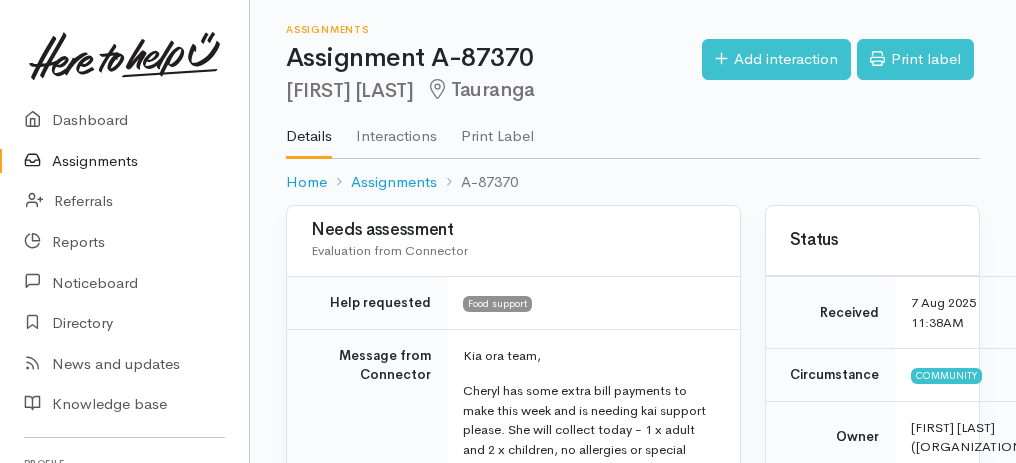 scroll, scrollTop: 0, scrollLeft: 0, axis: both 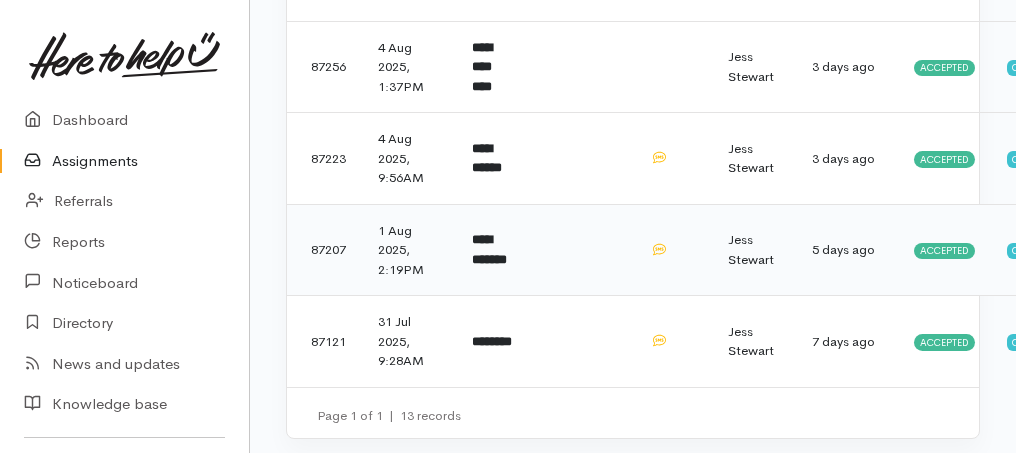 click on "**********" at bounding box center (489, 249) 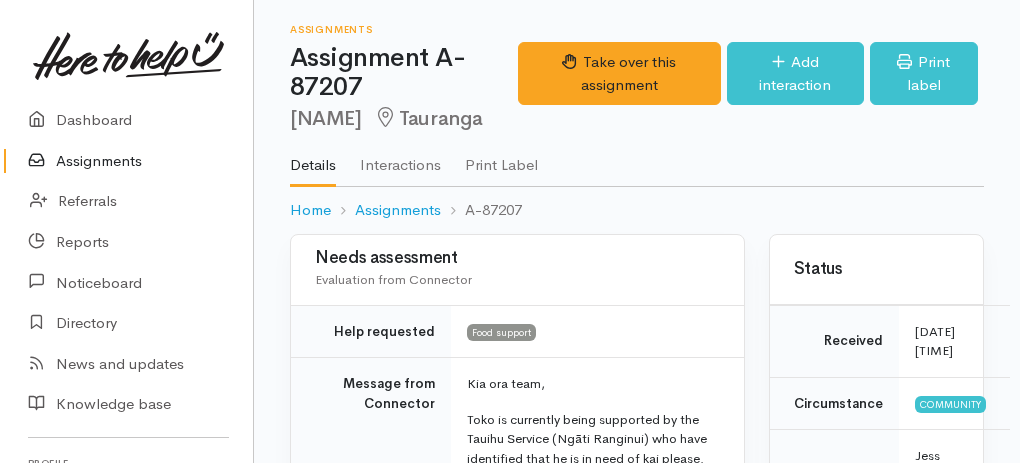 scroll, scrollTop: 0, scrollLeft: 0, axis: both 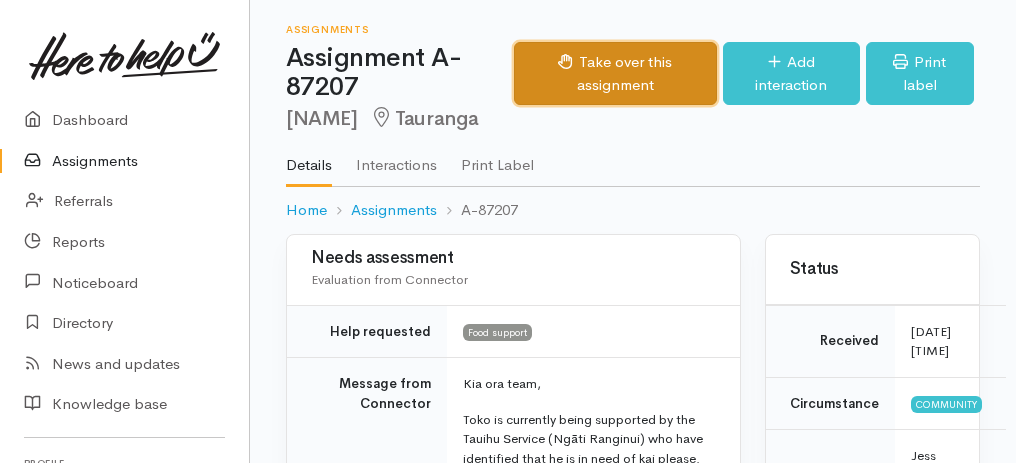 click on "Take over this assignment" at bounding box center (615, 73) 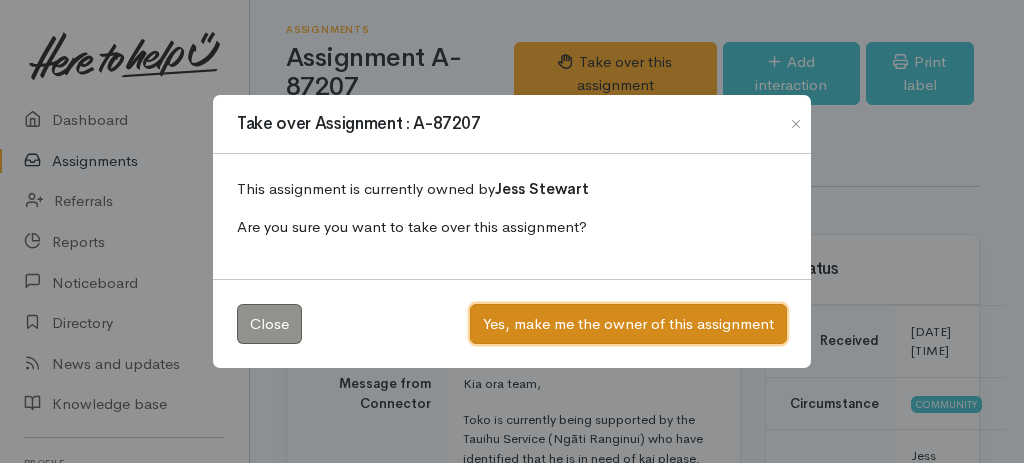 click on "Yes, make me the owner of this assignment" at bounding box center [628, 324] 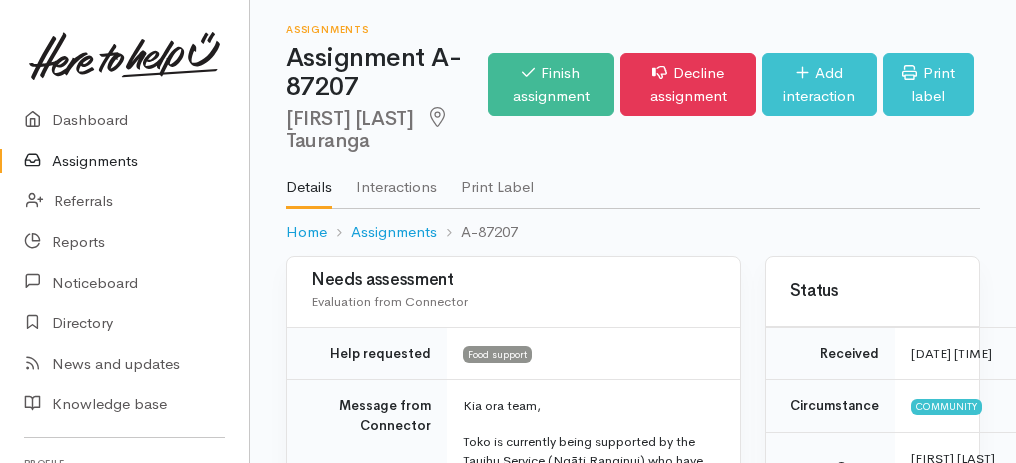 scroll, scrollTop: 0, scrollLeft: 0, axis: both 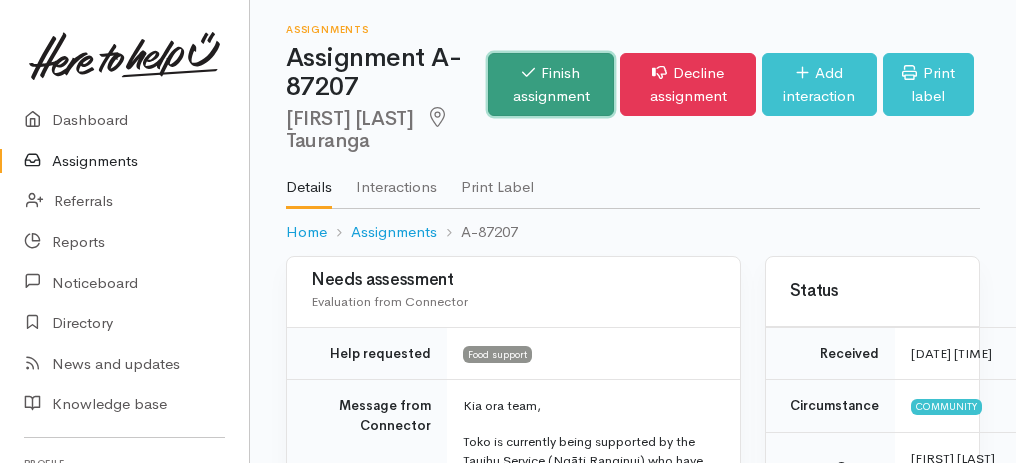click on "Finish assignment" at bounding box center [551, 84] 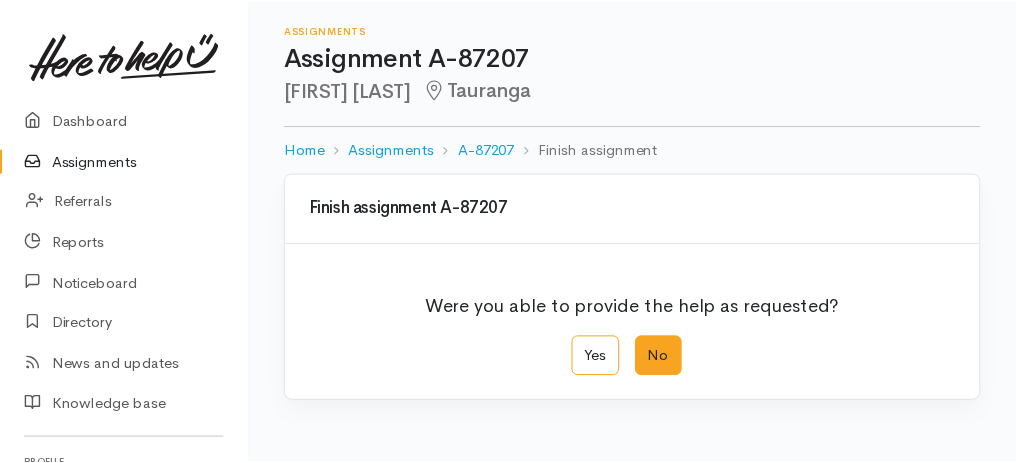 scroll, scrollTop: 0, scrollLeft: 0, axis: both 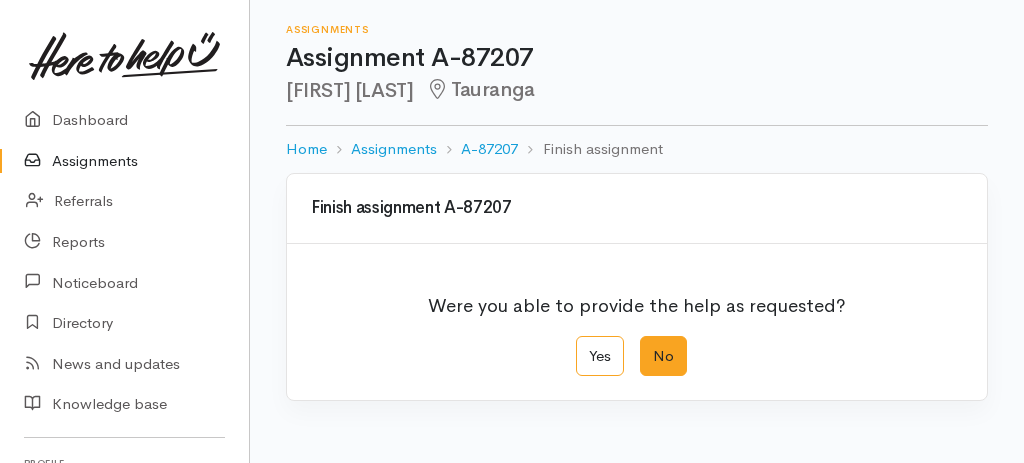 click on "No" at bounding box center (663, 356) 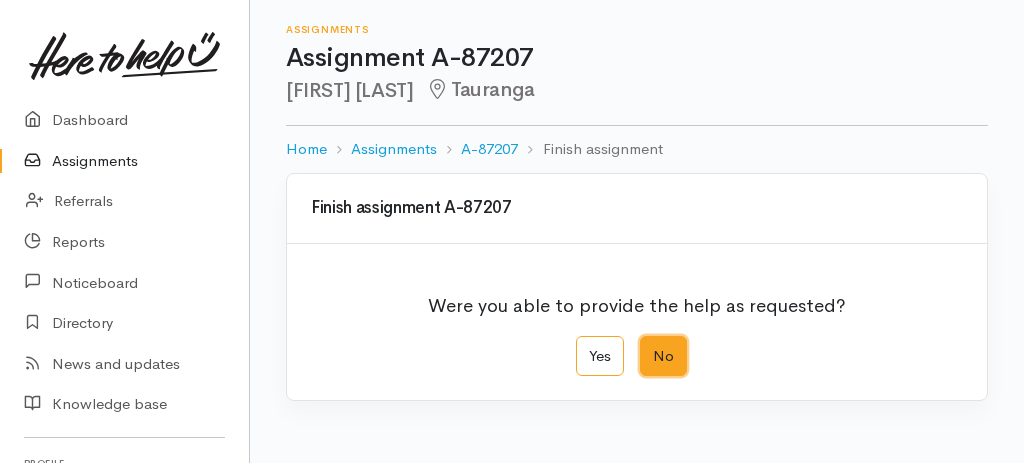 click on "No" at bounding box center [646, 342] 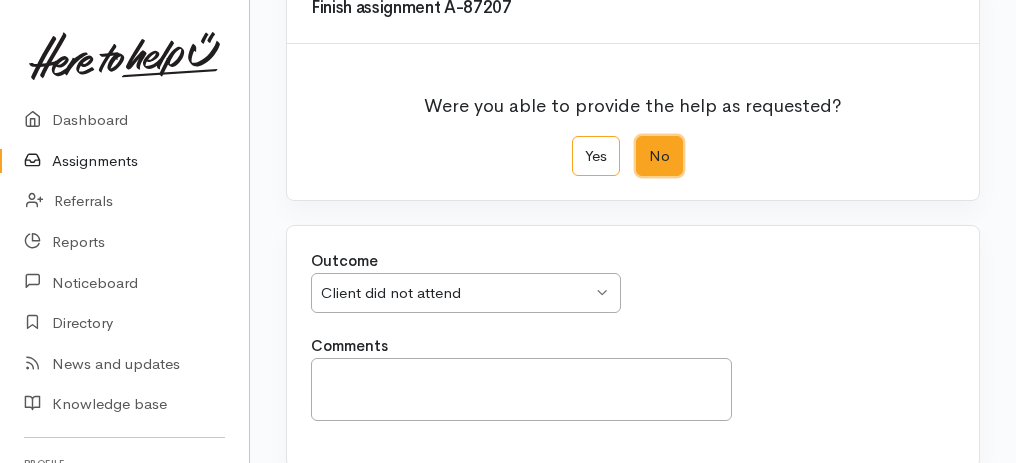 scroll, scrollTop: 398, scrollLeft: 0, axis: vertical 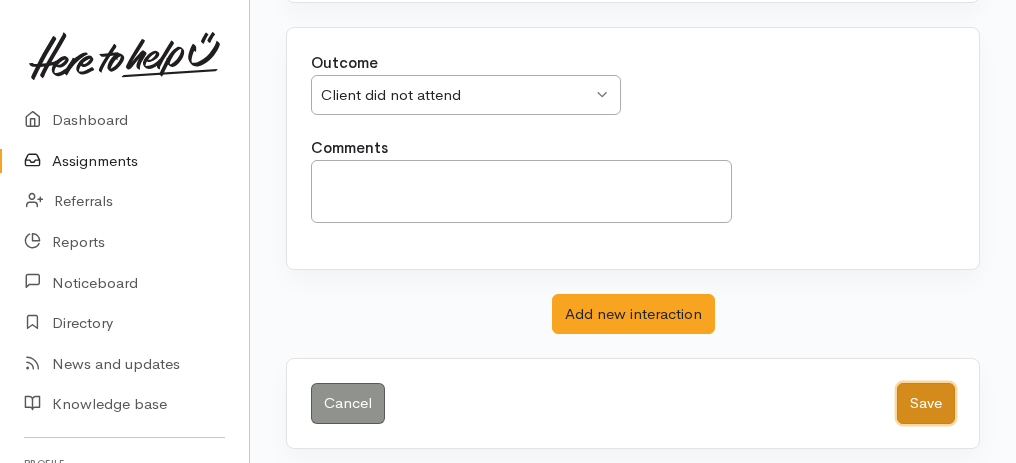 click on "Save" at bounding box center [926, 403] 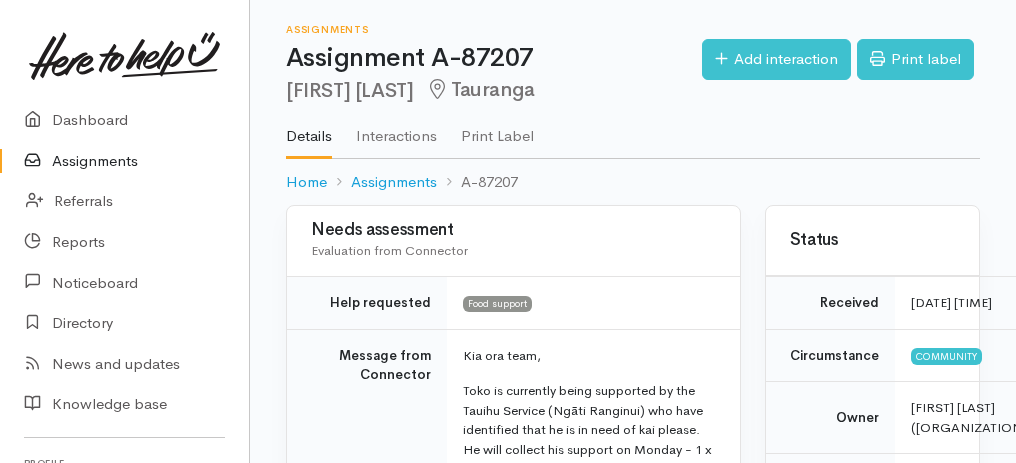 scroll, scrollTop: 0, scrollLeft: 0, axis: both 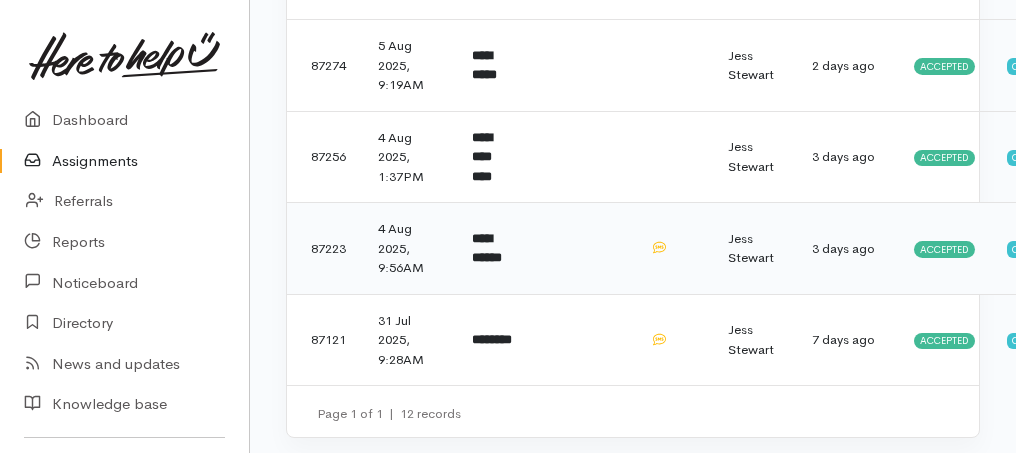 click on "**********" at bounding box center [487, 248] 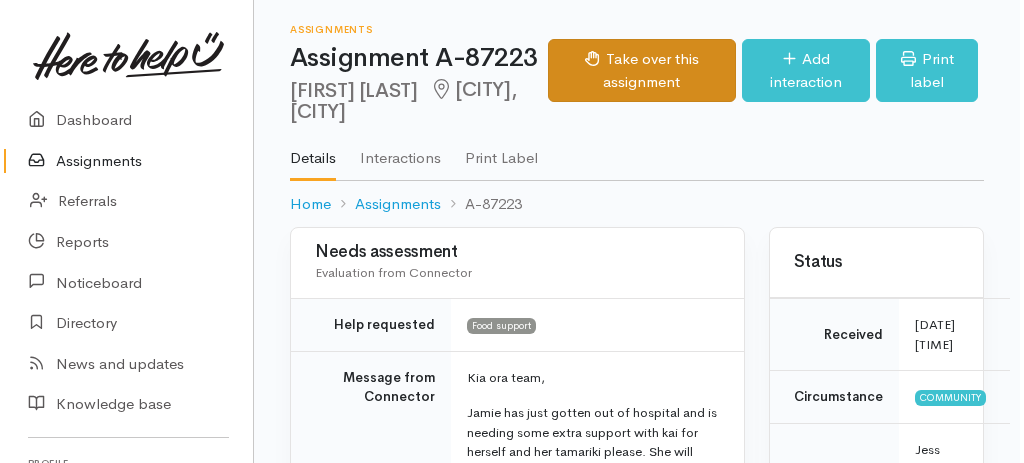scroll, scrollTop: 0, scrollLeft: 0, axis: both 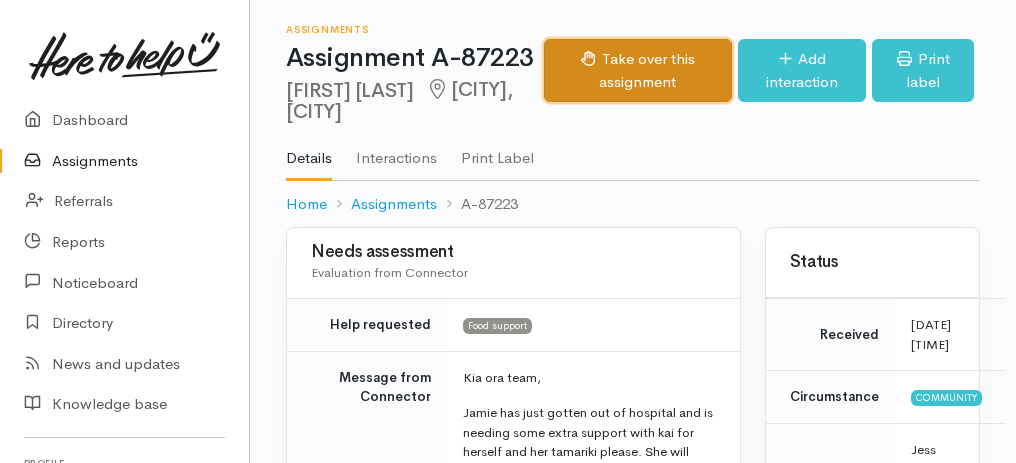 click on "Take over this assignment" at bounding box center (638, 70) 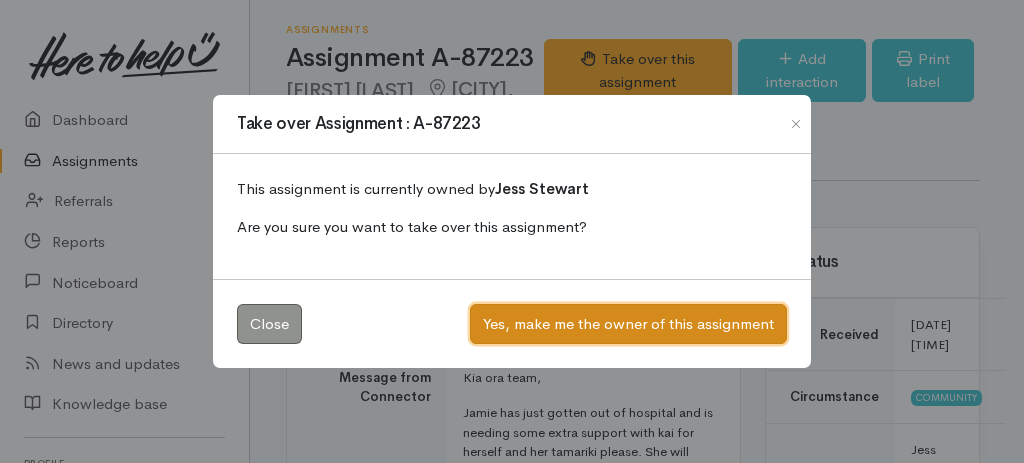 click on "Yes, make me the owner of this assignment" at bounding box center [628, 324] 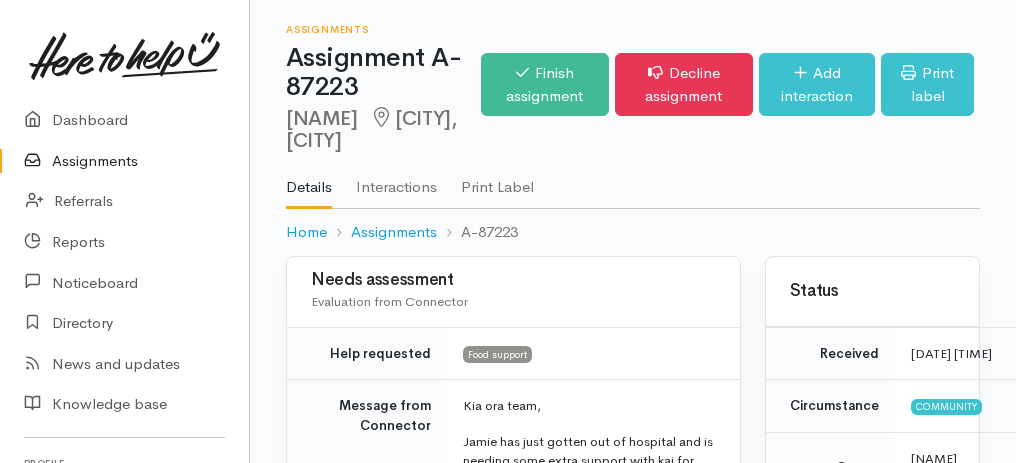 scroll, scrollTop: 0, scrollLeft: 0, axis: both 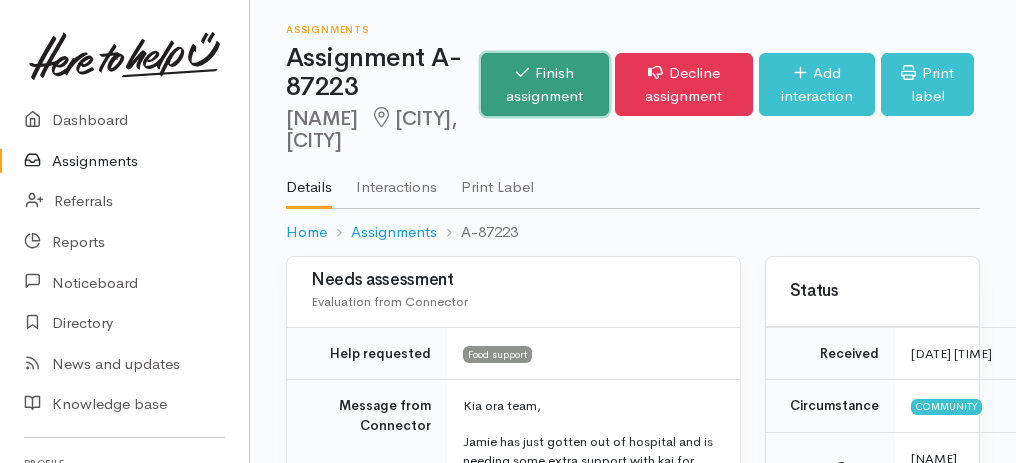 click on "Finish assignment" at bounding box center (545, 84) 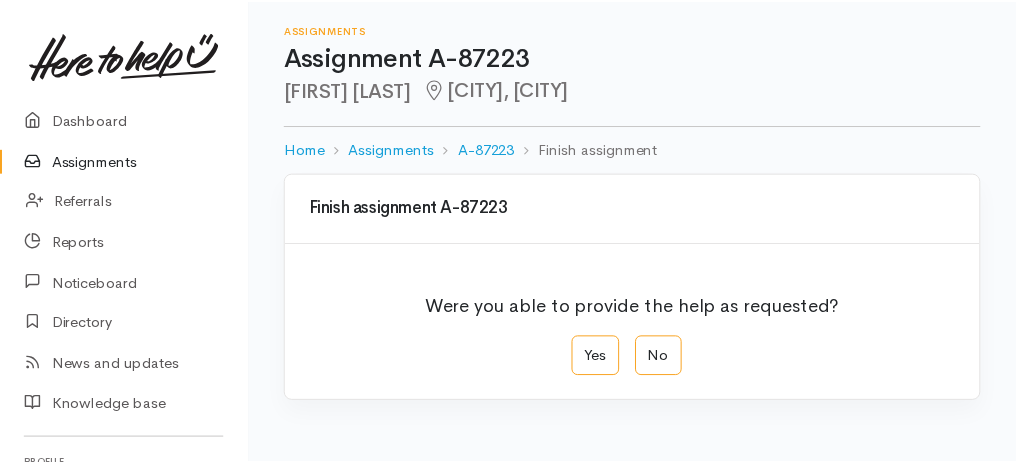 scroll, scrollTop: 0, scrollLeft: 0, axis: both 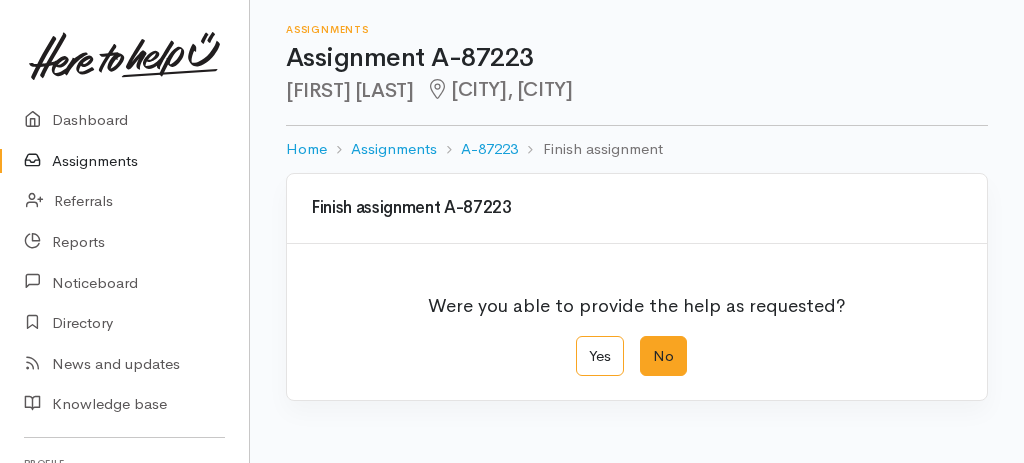 click on "No" at bounding box center (663, 356) 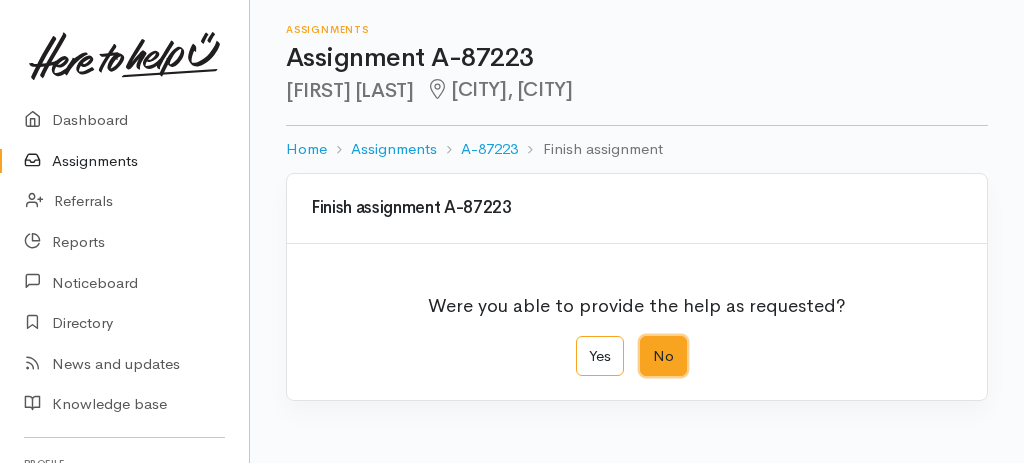 click on "No" at bounding box center [646, 342] 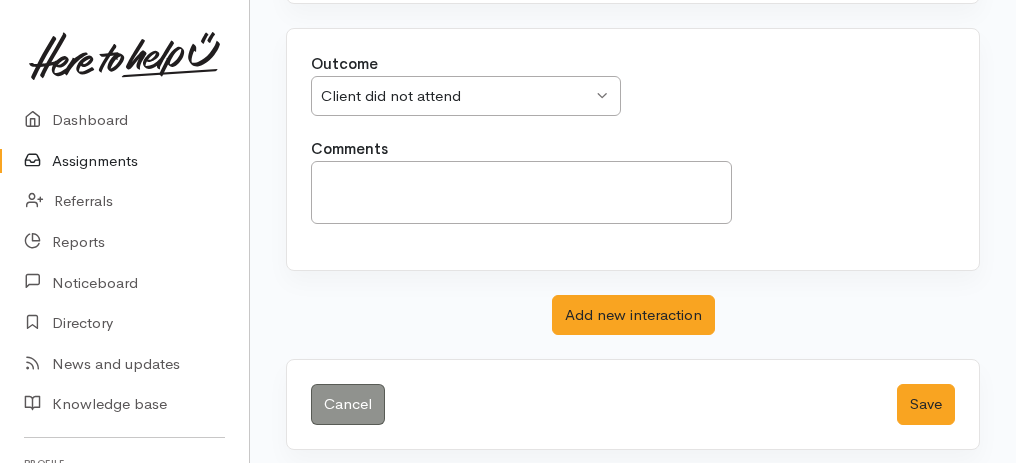 scroll, scrollTop: 398, scrollLeft: 0, axis: vertical 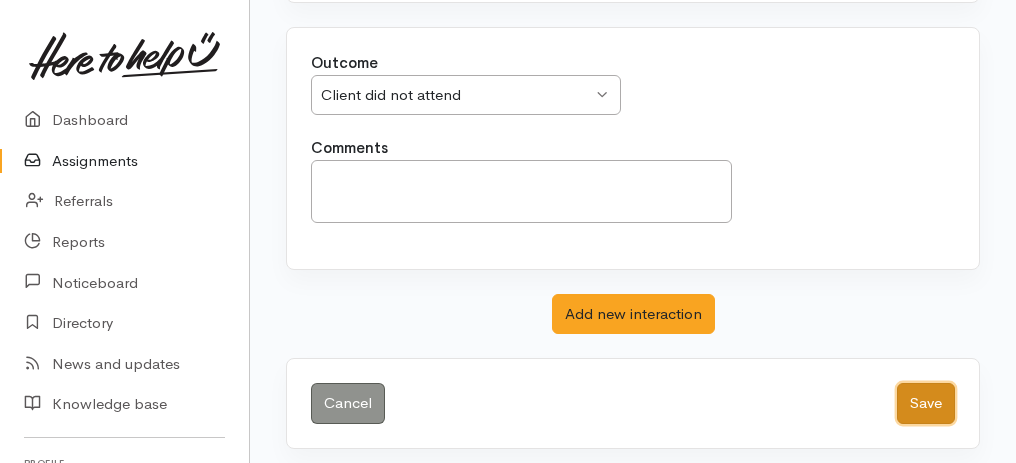 click on "Save" at bounding box center [926, 403] 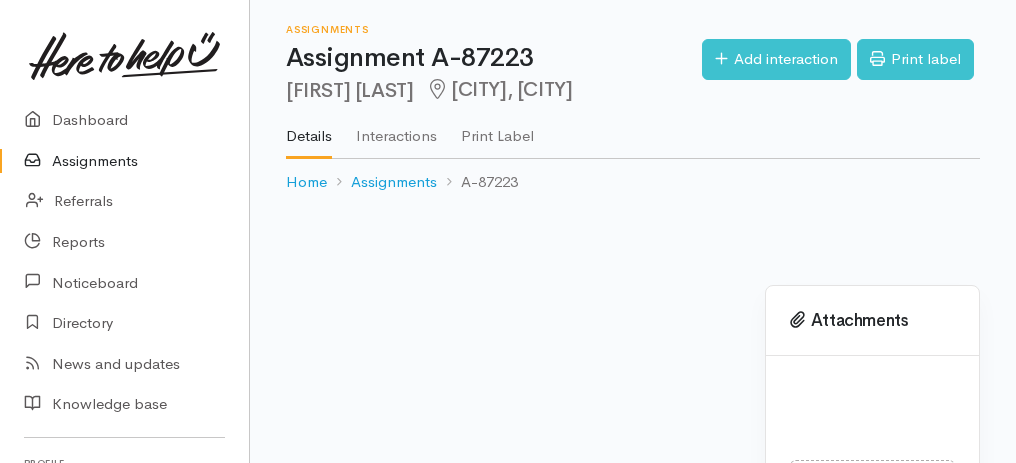 scroll, scrollTop: 0, scrollLeft: 0, axis: both 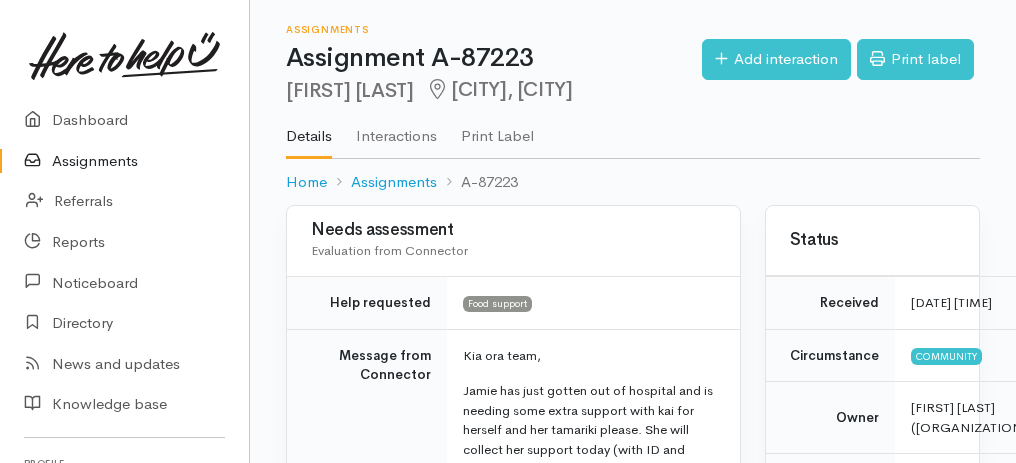 click on "Assignments" at bounding box center (124, 161) 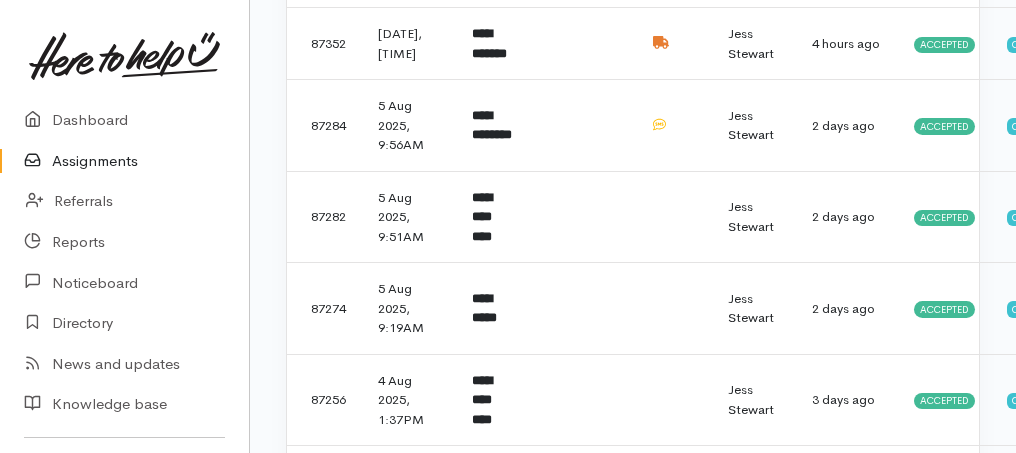 scroll, scrollTop: 885, scrollLeft: 0, axis: vertical 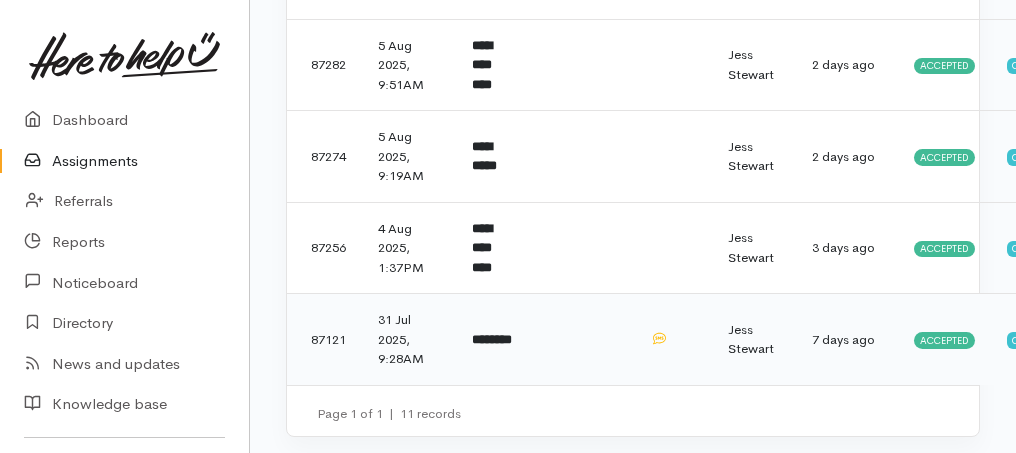 click on "********" at bounding box center [492, 339] 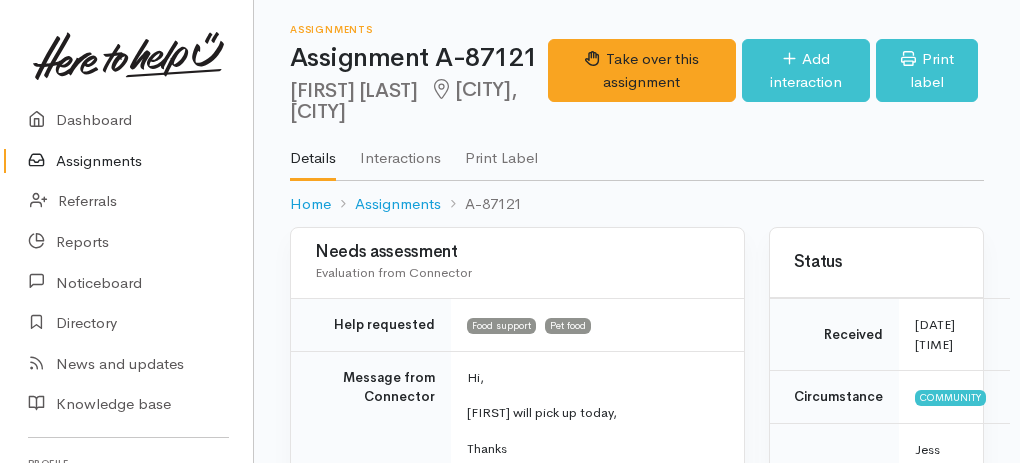 scroll, scrollTop: 0, scrollLeft: 0, axis: both 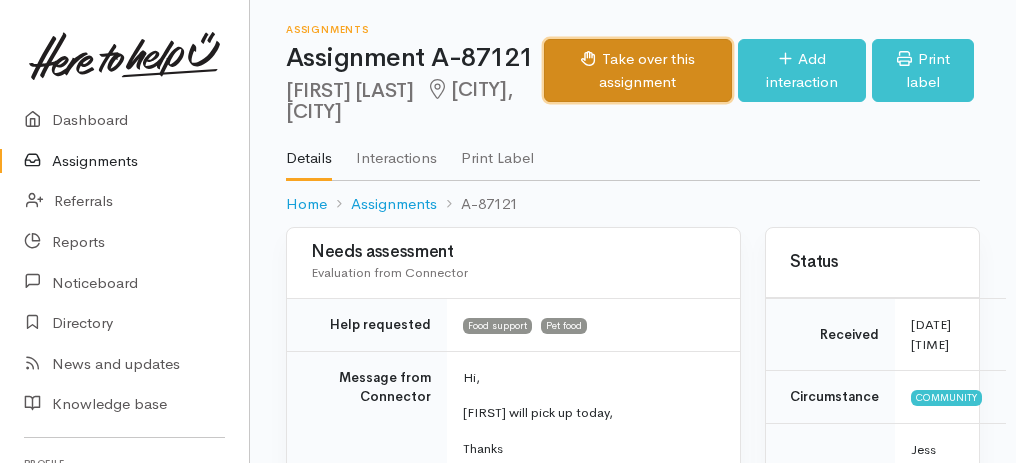 click on "Take over this assignment" at bounding box center (638, 70) 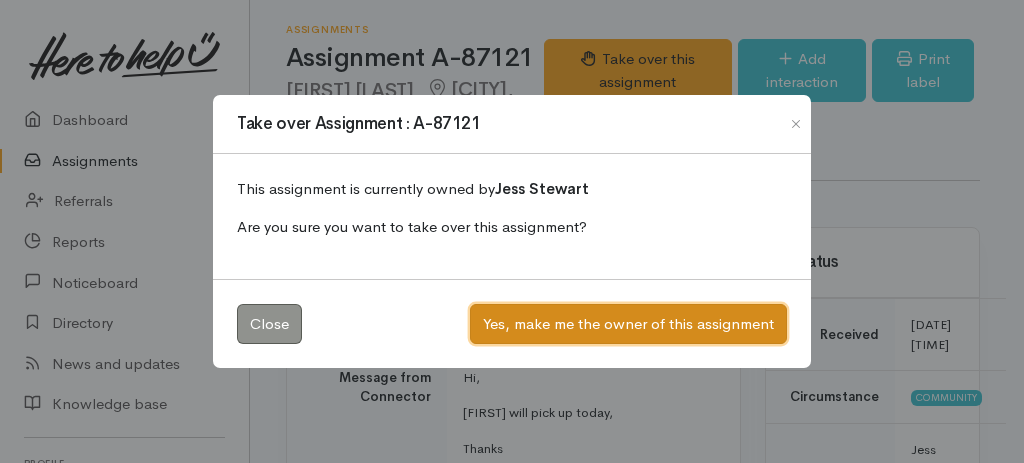click on "Yes, make me the owner of this assignment" at bounding box center (628, 324) 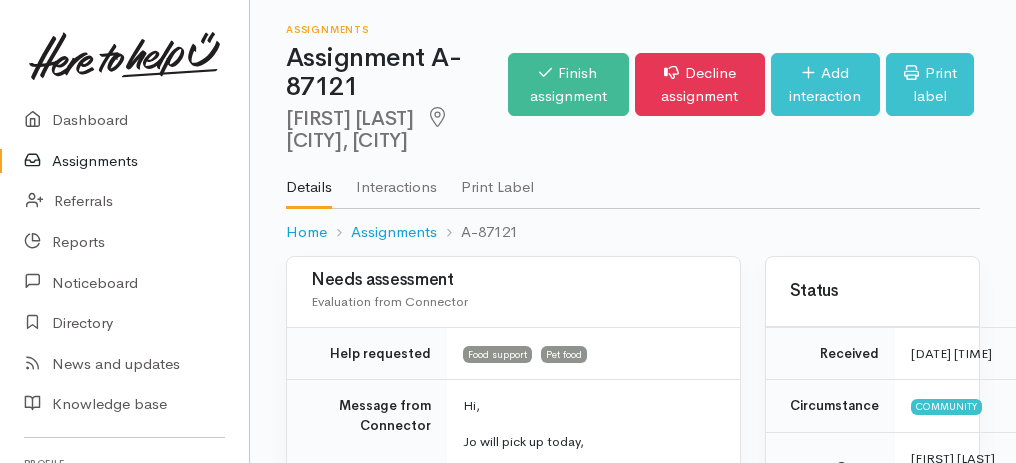 scroll, scrollTop: 0, scrollLeft: 0, axis: both 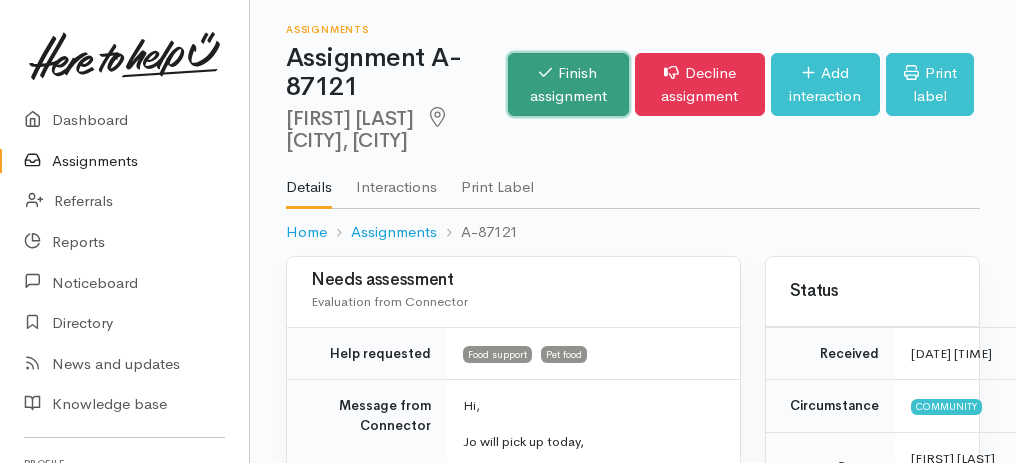 click on "Finish assignment" at bounding box center [568, 84] 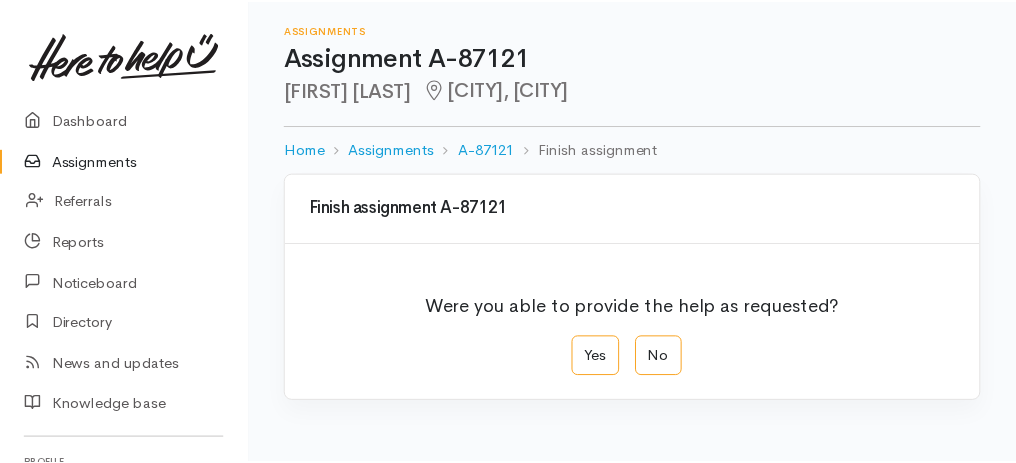 scroll, scrollTop: 0, scrollLeft: 0, axis: both 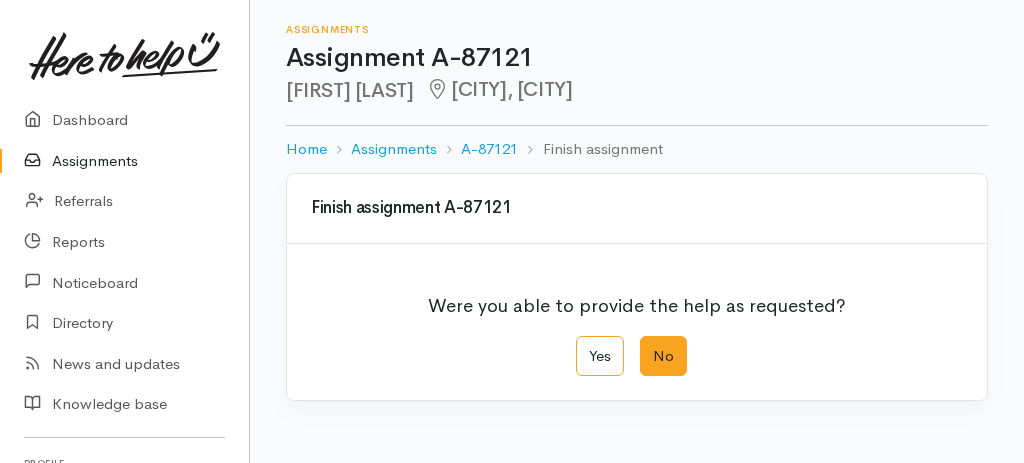click on "No" at bounding box center [663, 356] 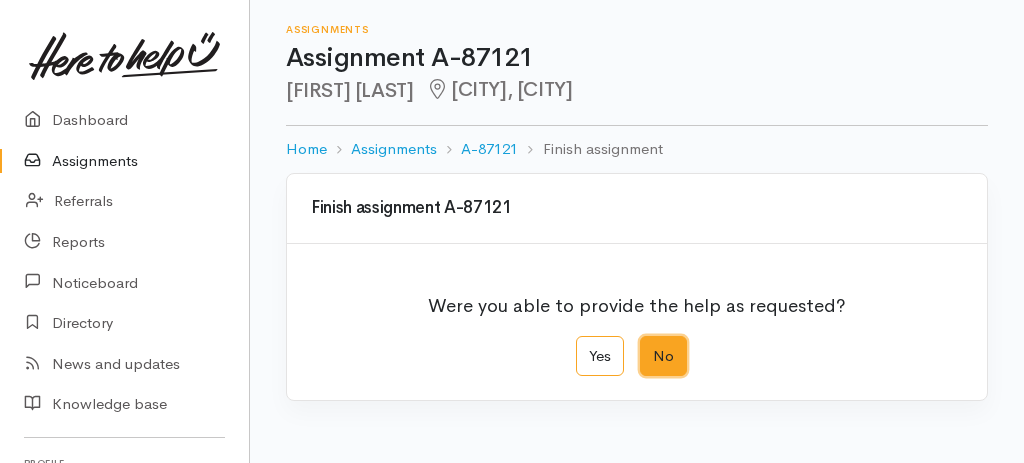 click on "No" at bounding box center (646, 342) 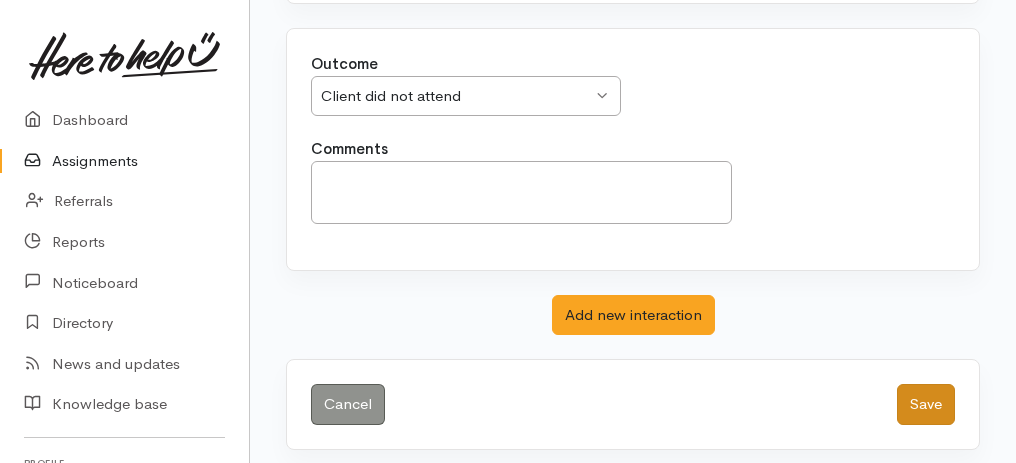 scroll, scrollTop: 398, scrollLeft: 0, axis: vertical 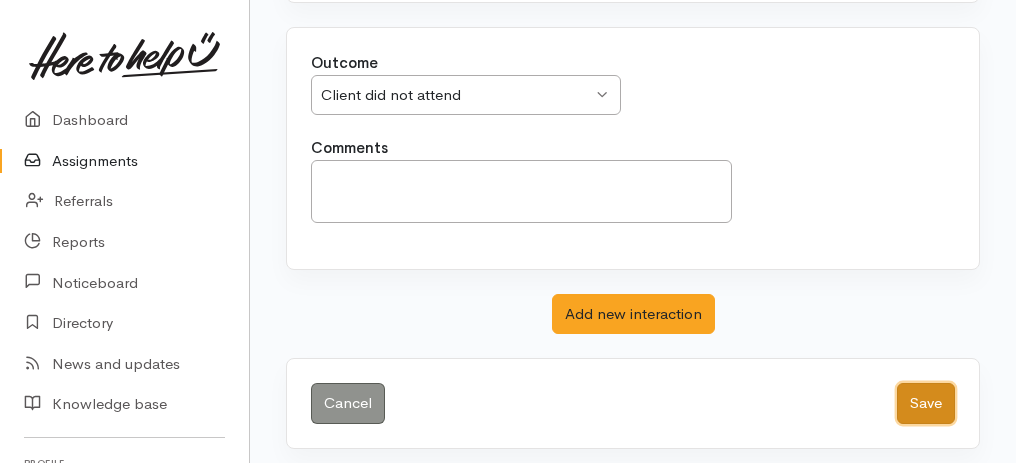 click on "Save" at bounding box center (926, 403) 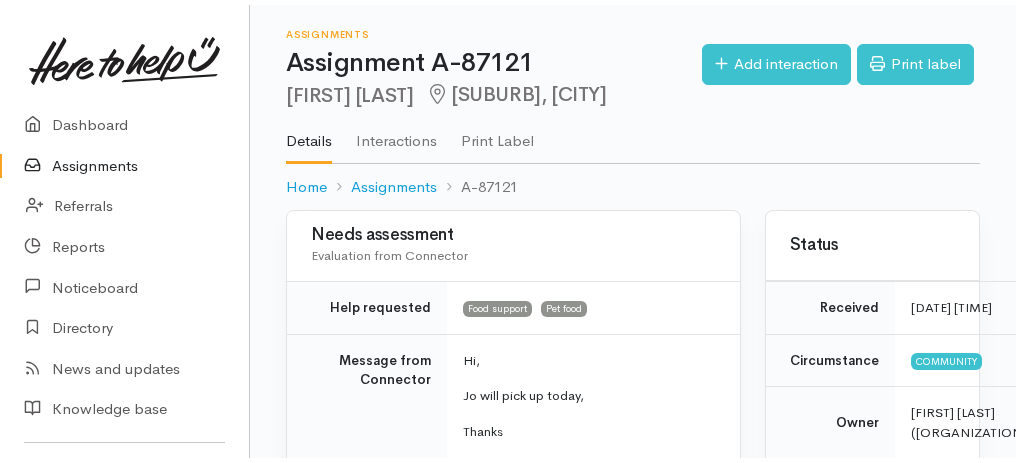 scroll, scrollTop: 0, scrollLeft: 0, axis: both 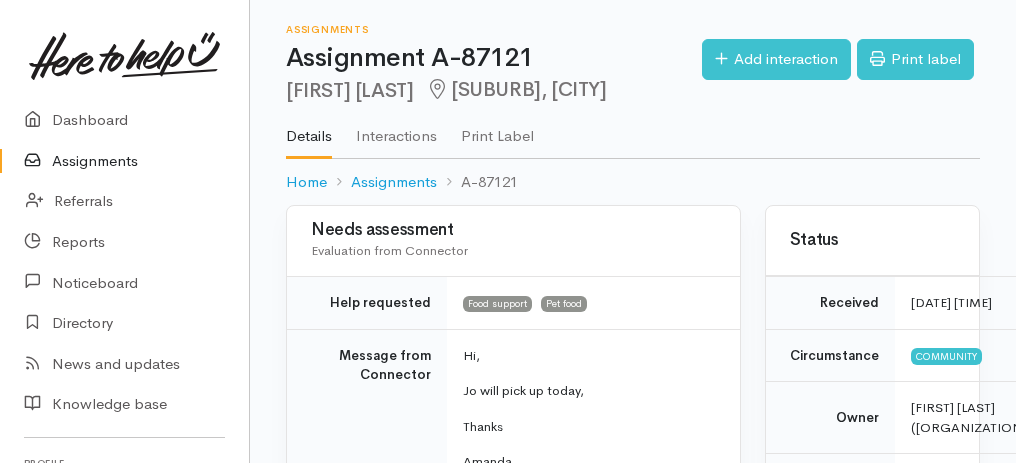 click on "Assignments" at bounding box center [124, 161] 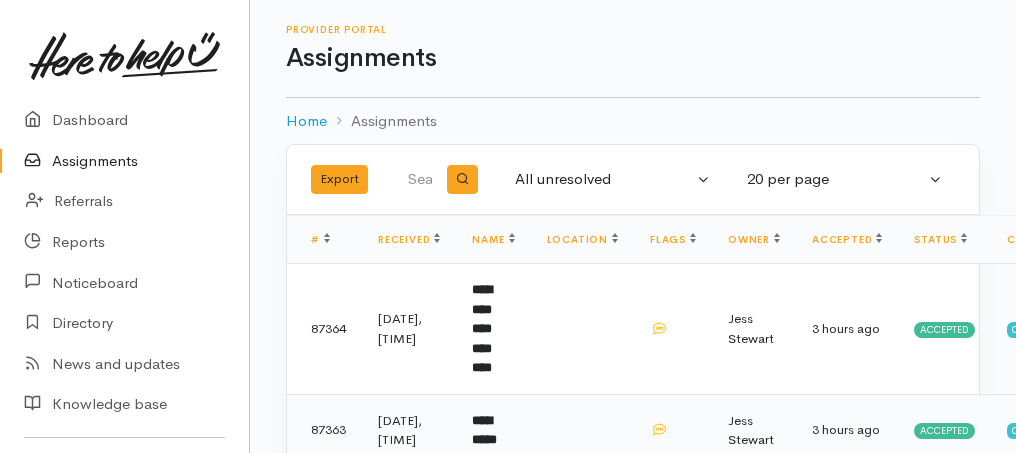 scroll, scrollTop: 0, scrollLeft: 0, axis: both 